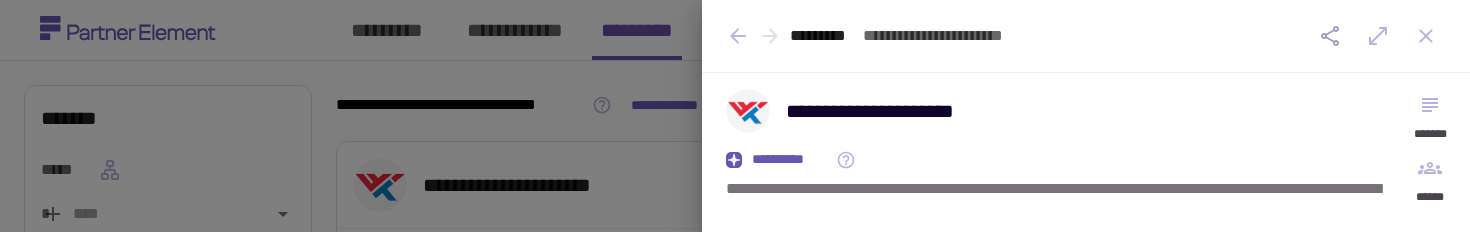 scroll, scrollTop: 0, scrollLeft: 0, axis: both 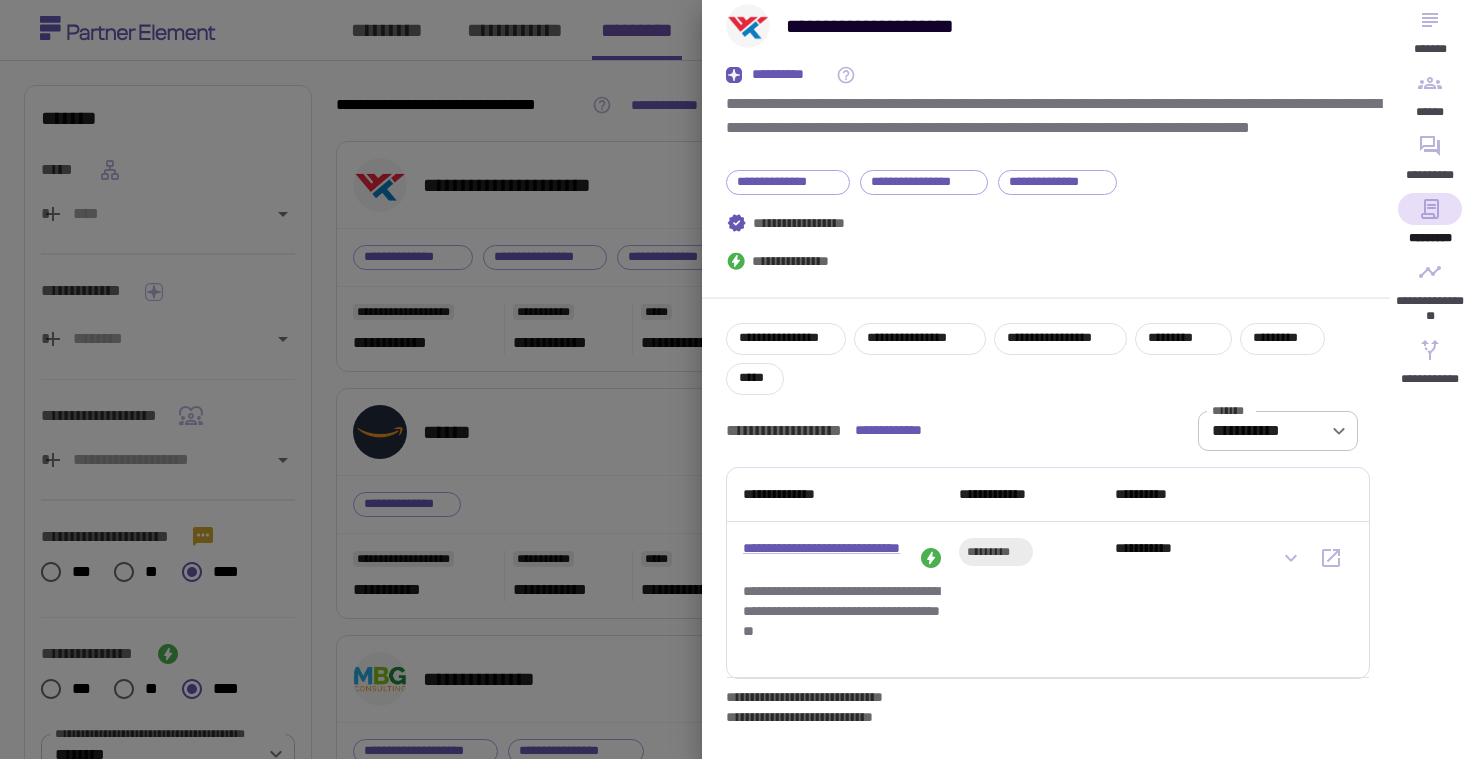 click at bounding box center (735, 379) 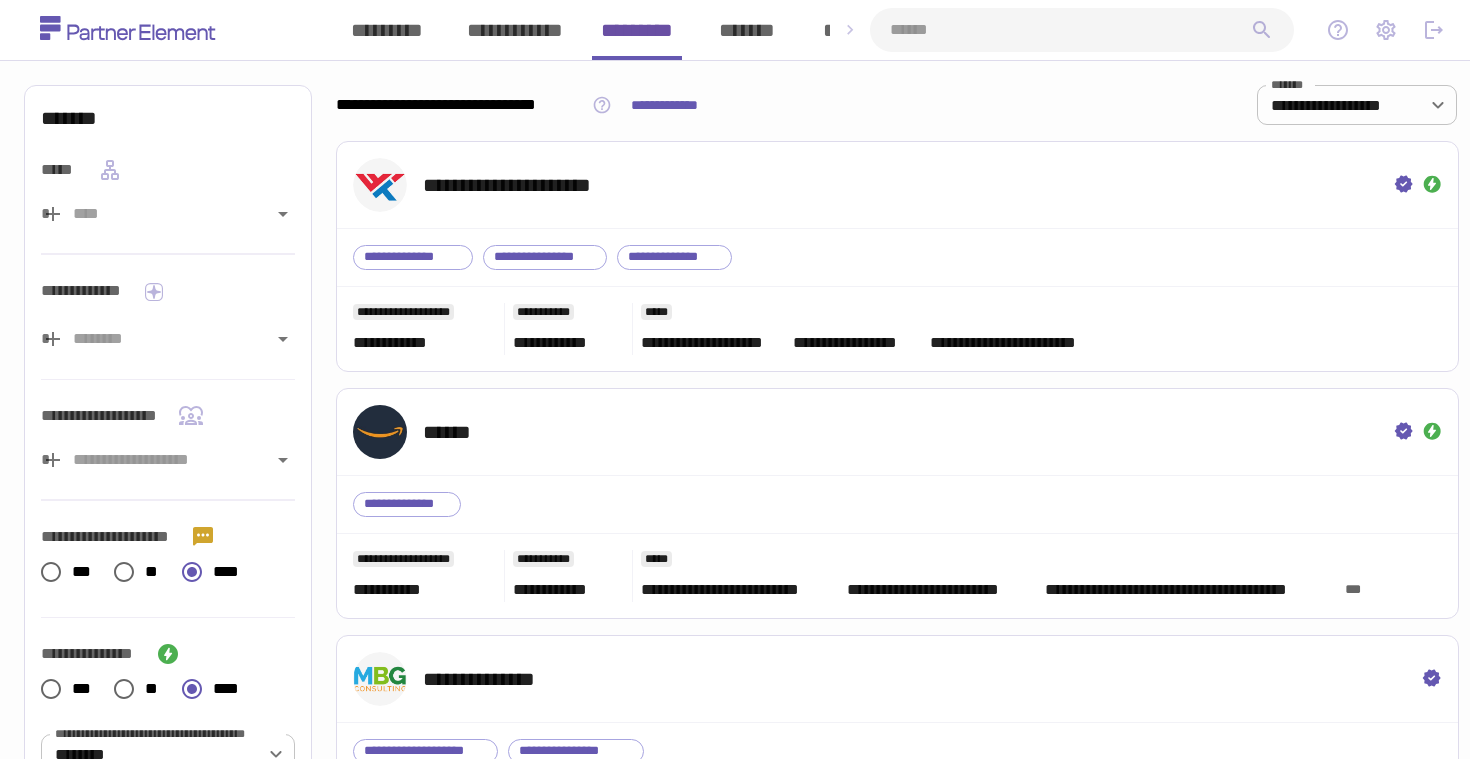 click at bounding box center (1162, 30) 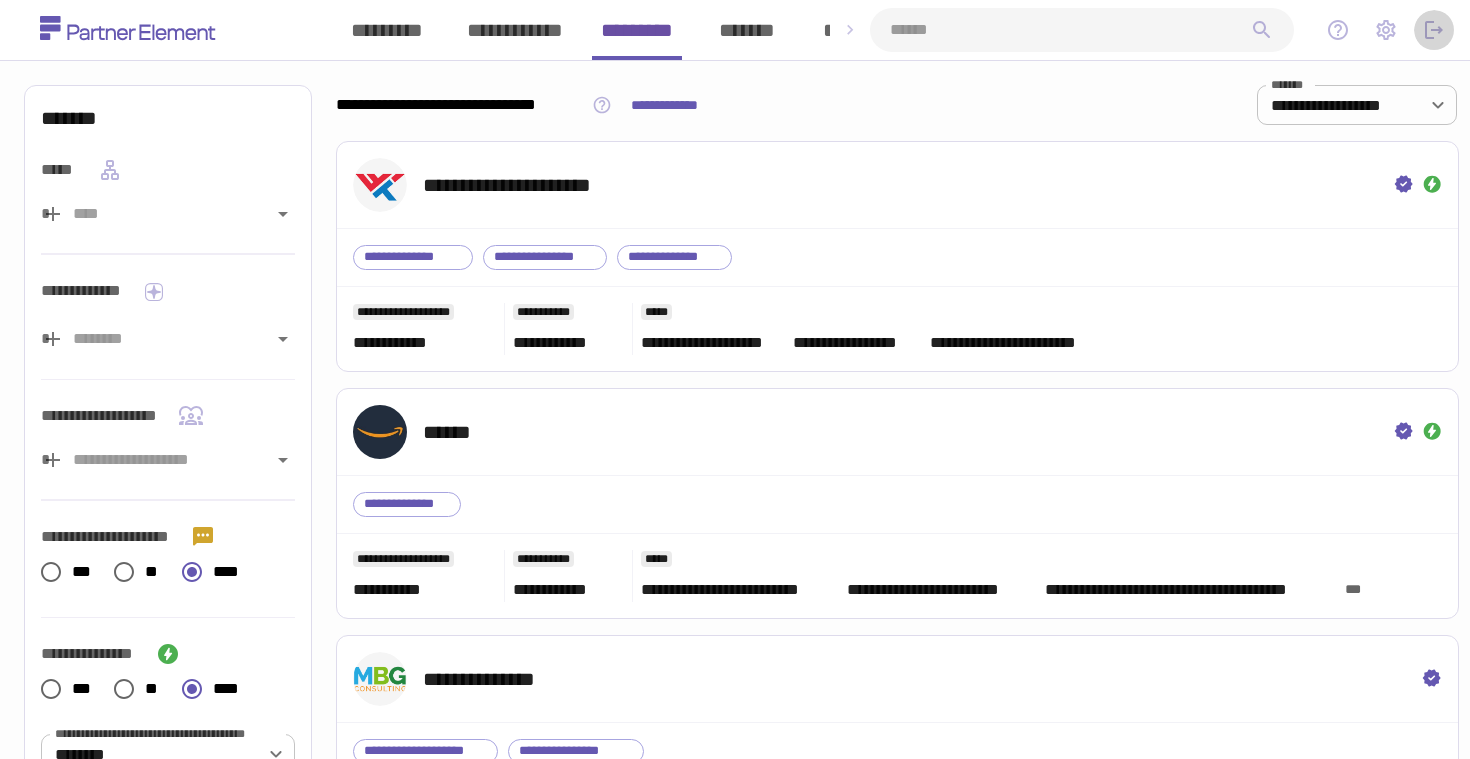 click 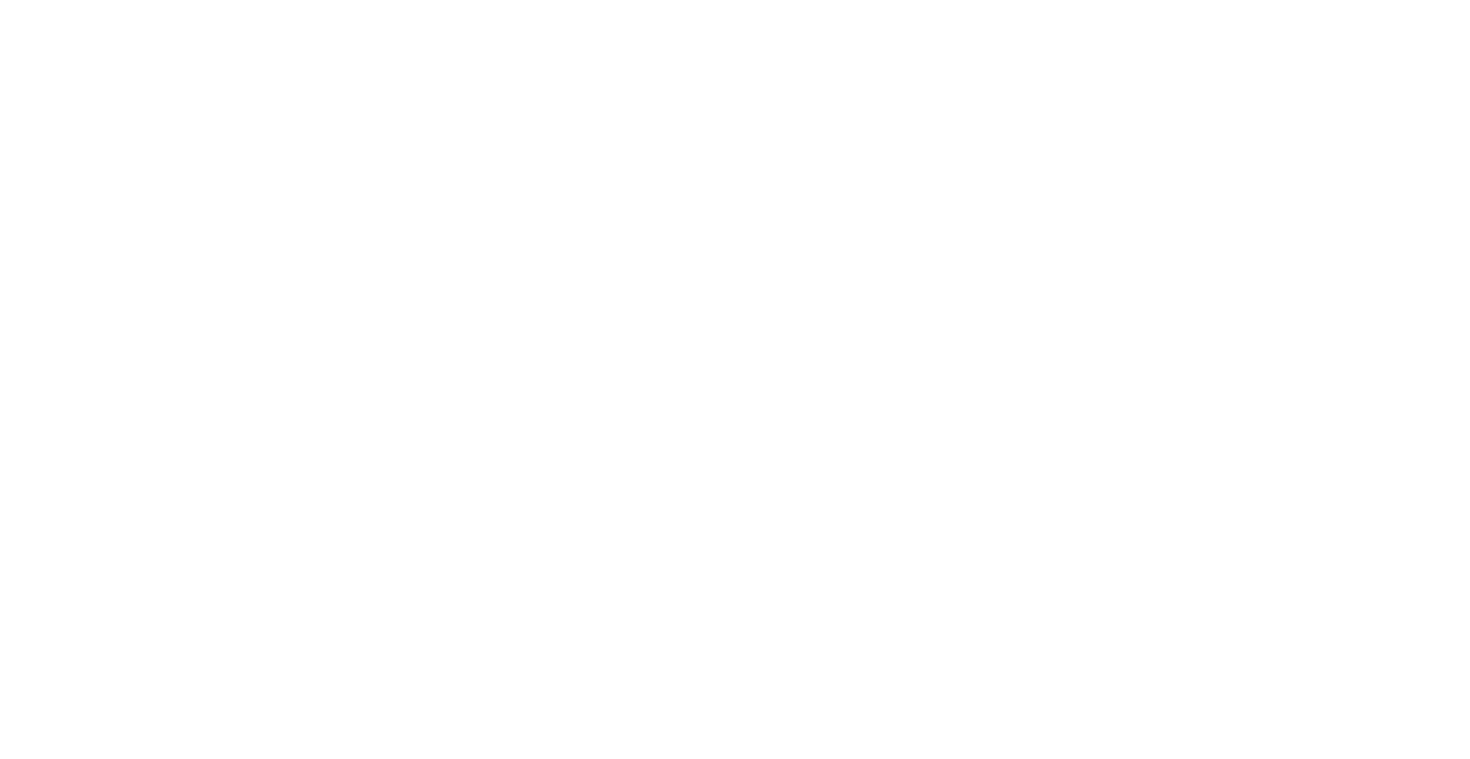 scroll, scrollTop: 0, scrollLeft: 0, axis: both 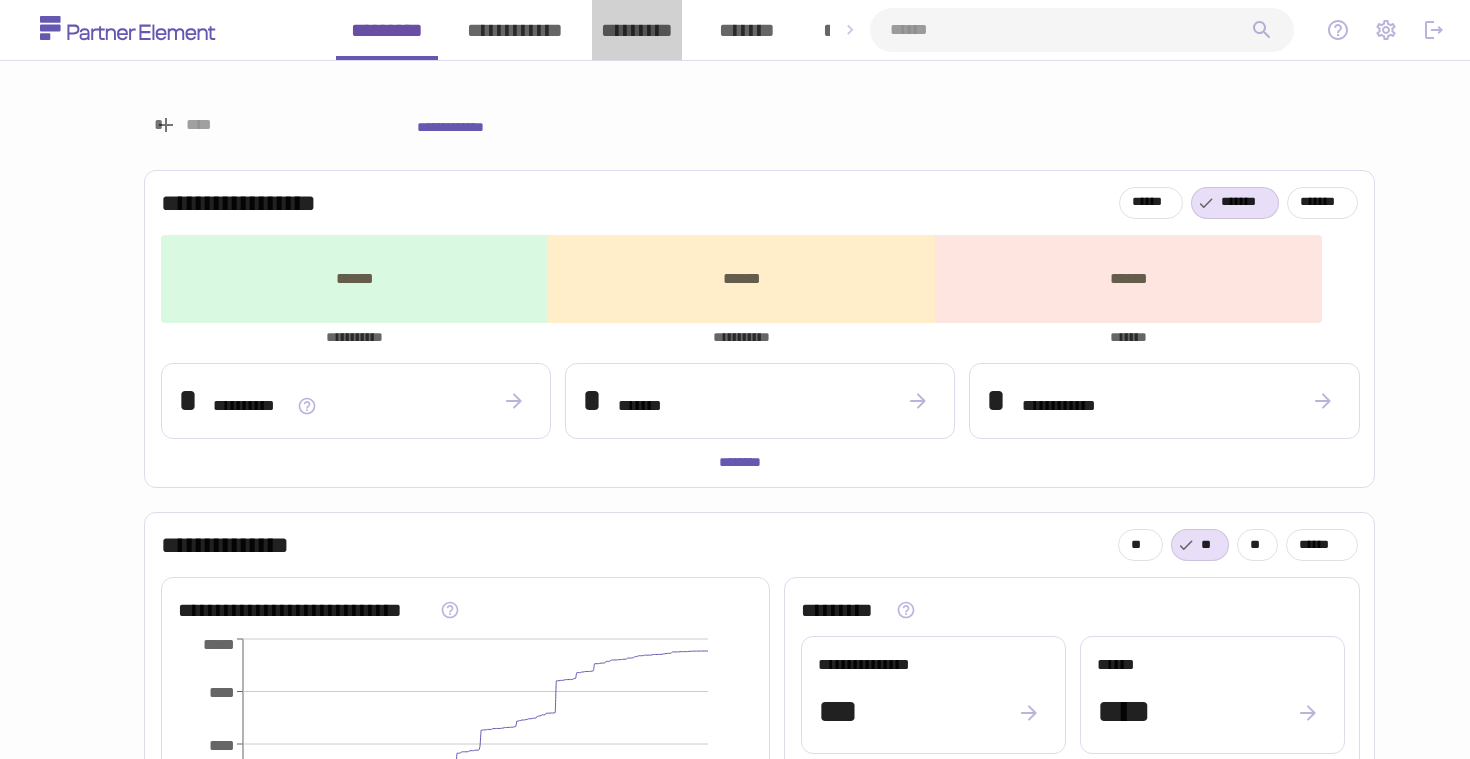click on "*********" at bounding box center (637, 30) 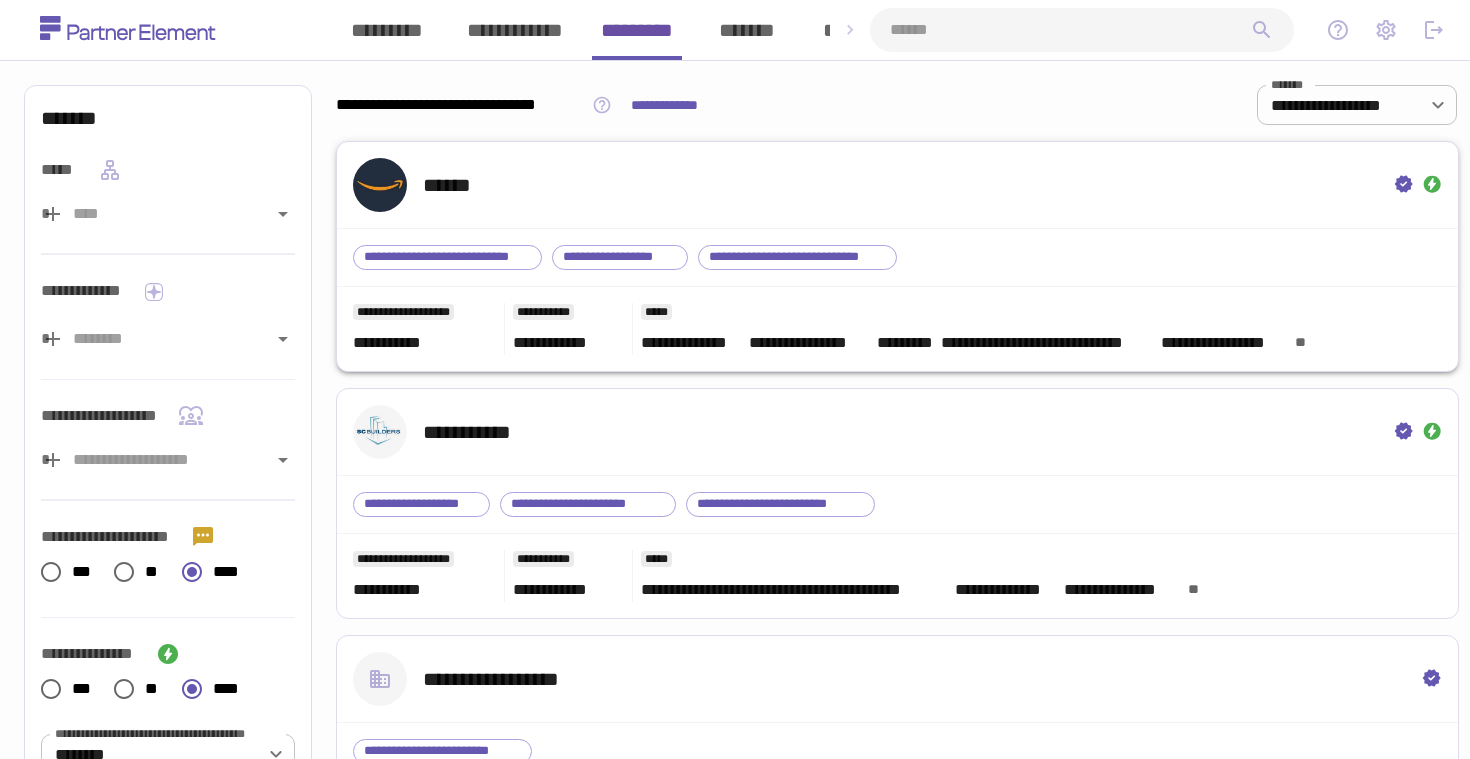 click on "******" at bounding box center [897, 185] 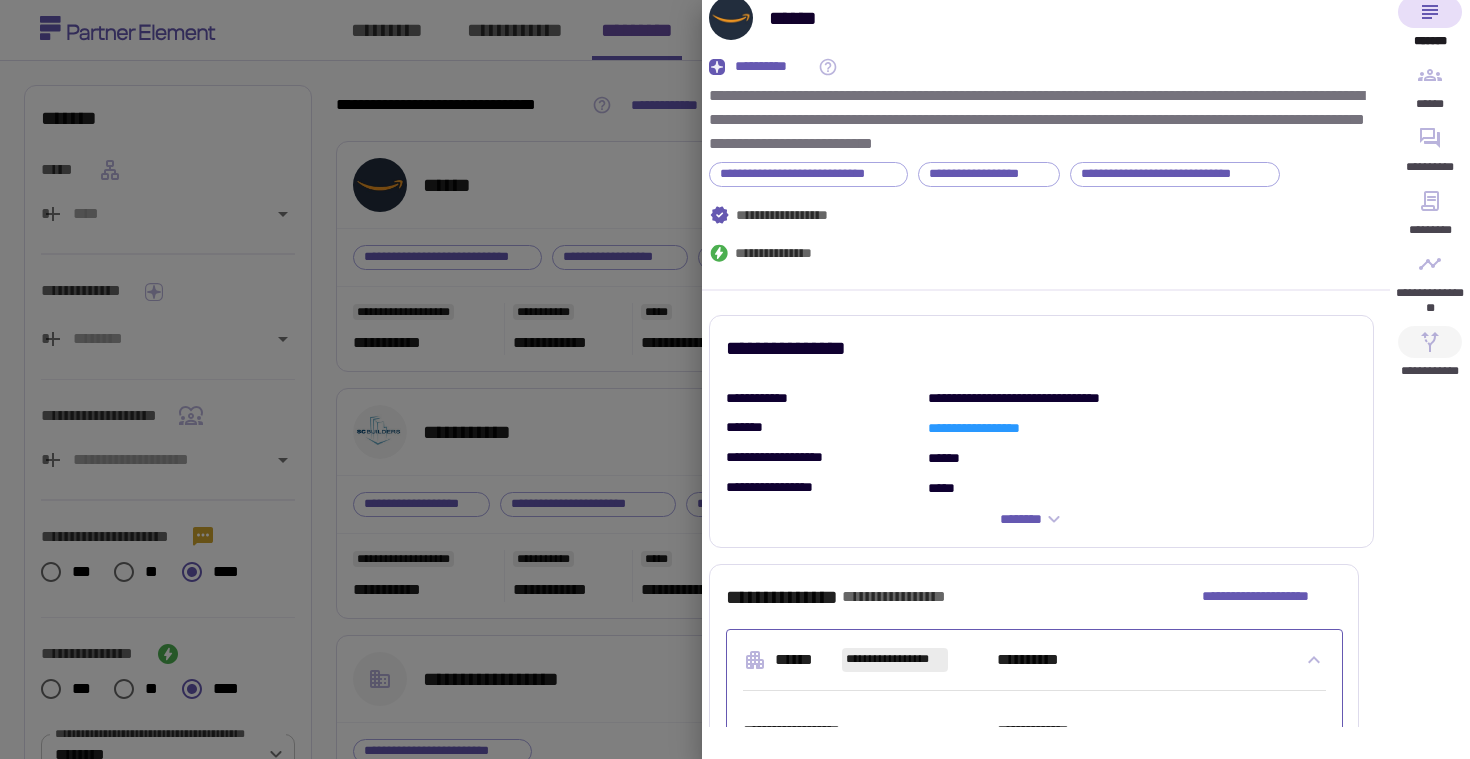 scroll, scrollTop: 108, scrollLeft: 0, axis: vertical 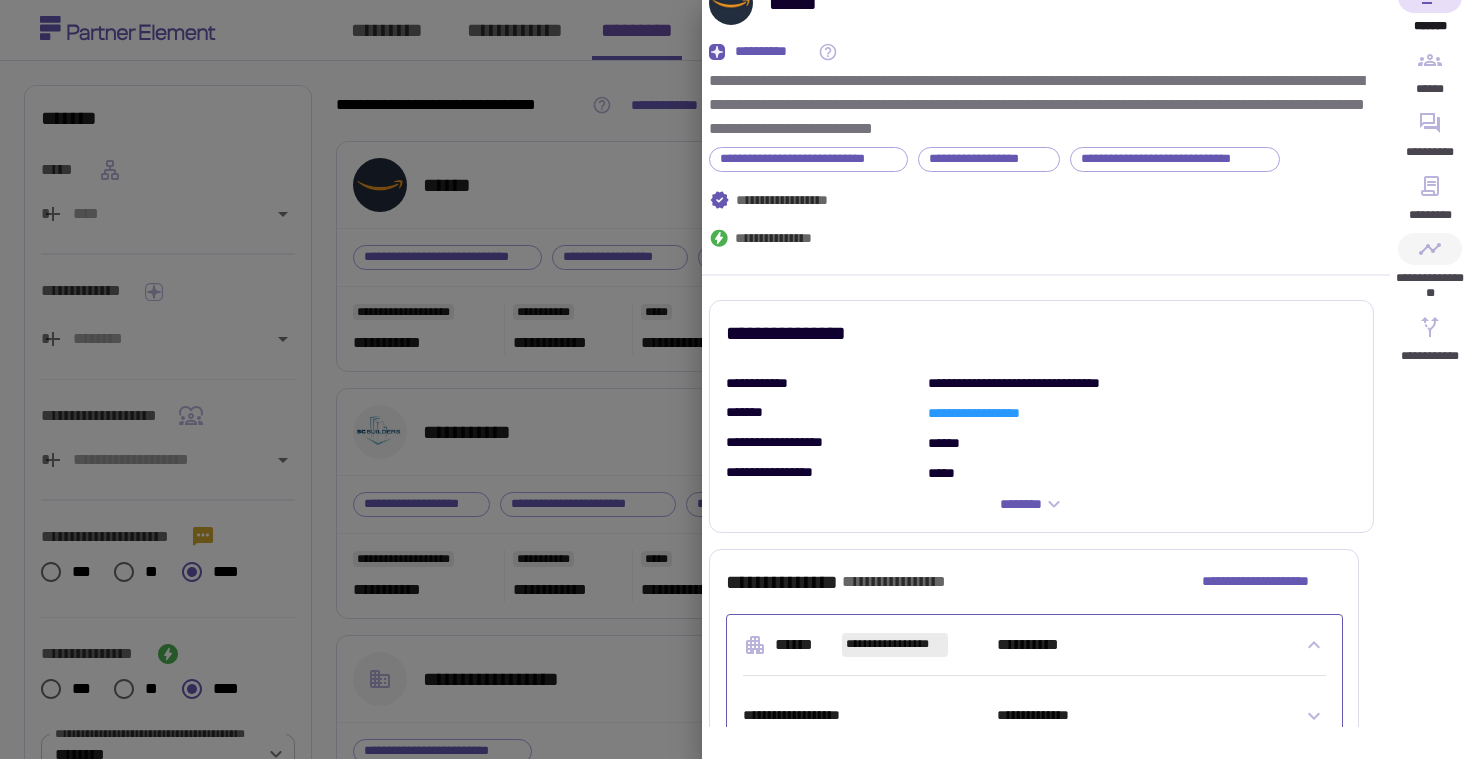 click on "**********" at bounding box center [1430, 272] 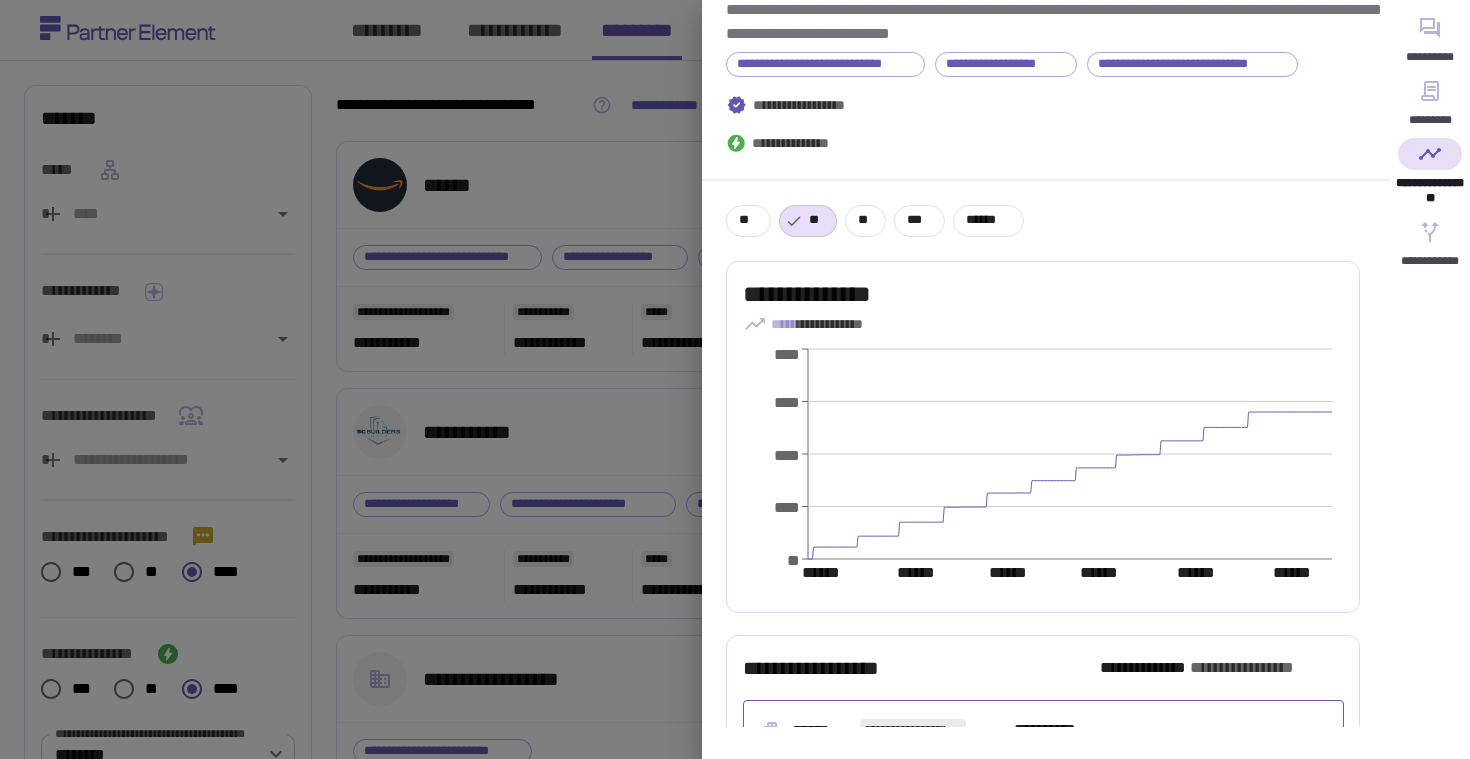 scroll, scrollTop: 208, scrollLeft: 0, axis: vertical 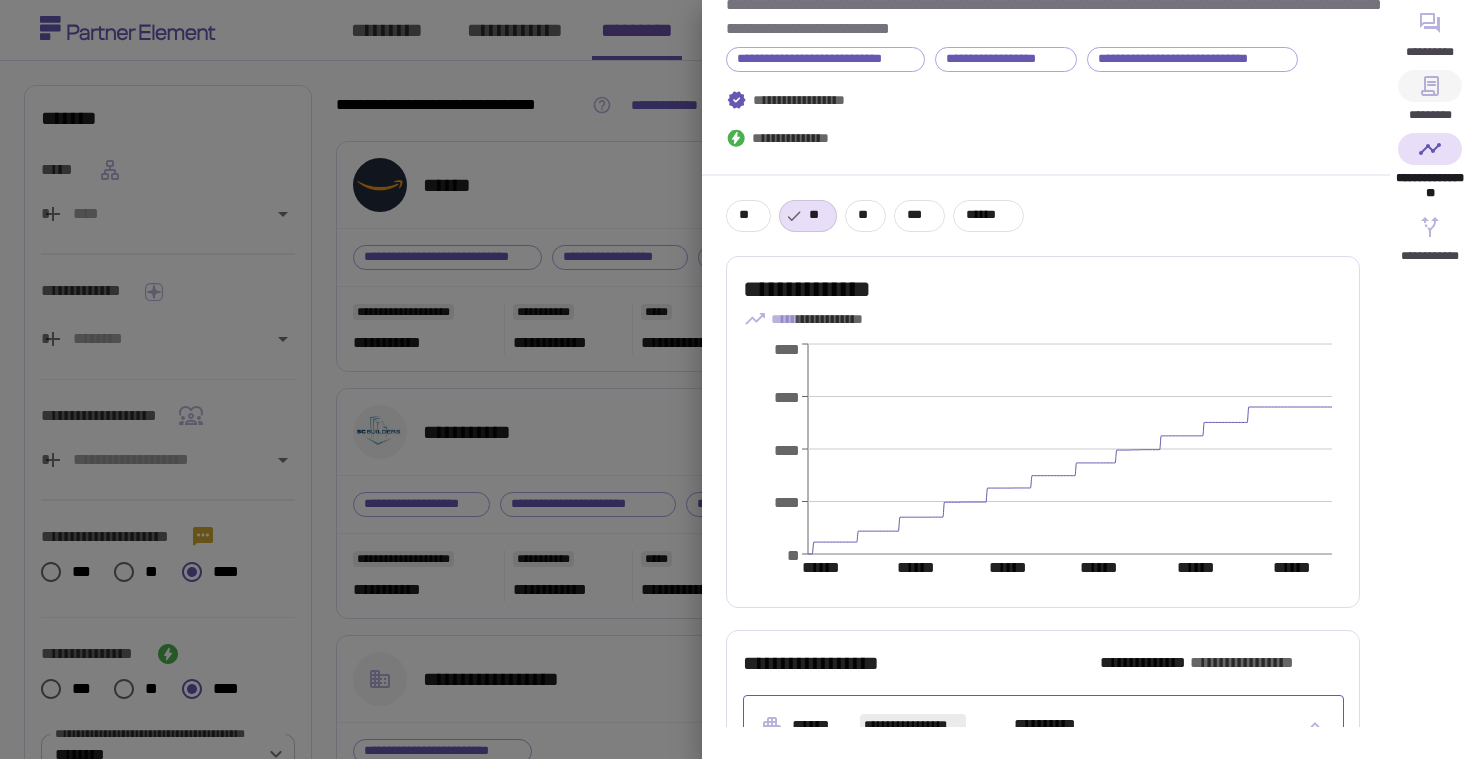 click 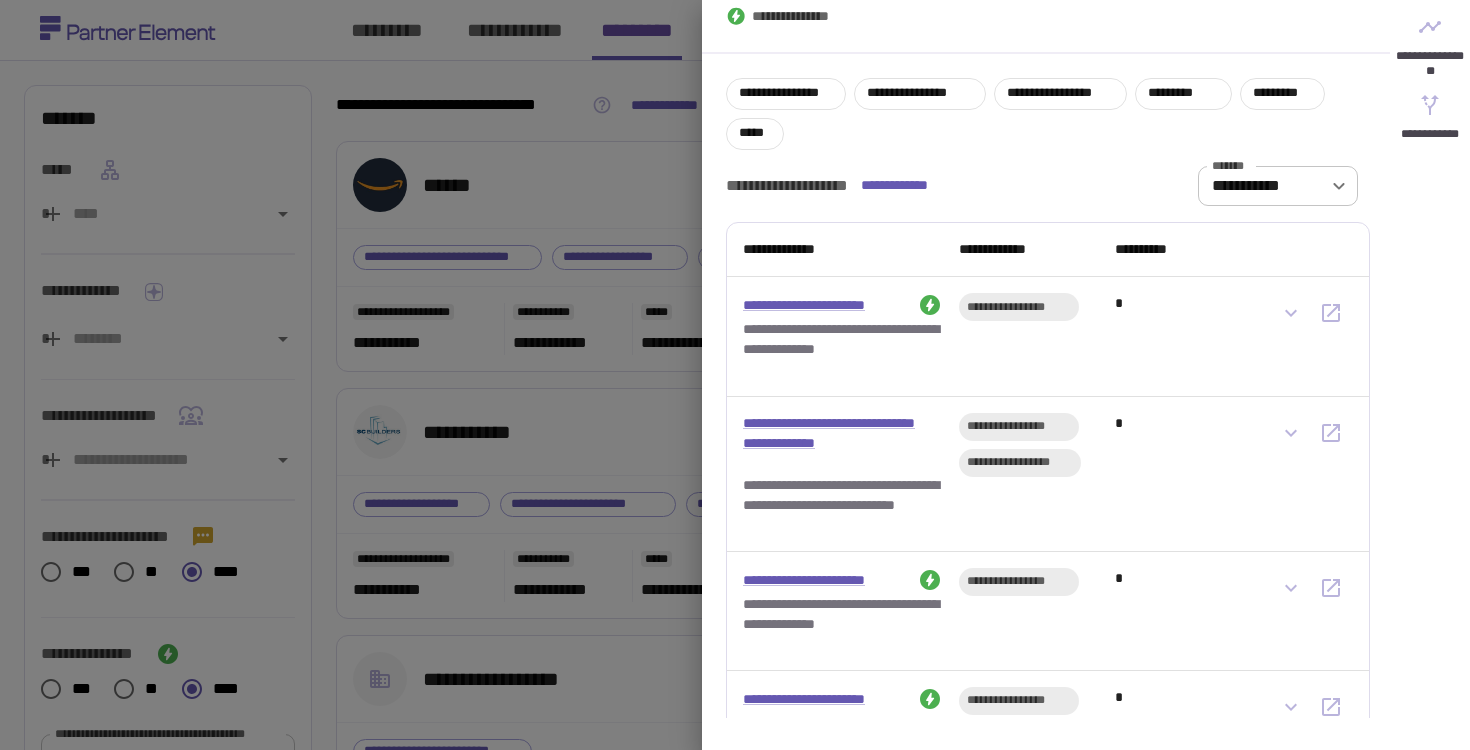 scroll, scrollTop: 148, scrollLeft: 0, axis: vertical 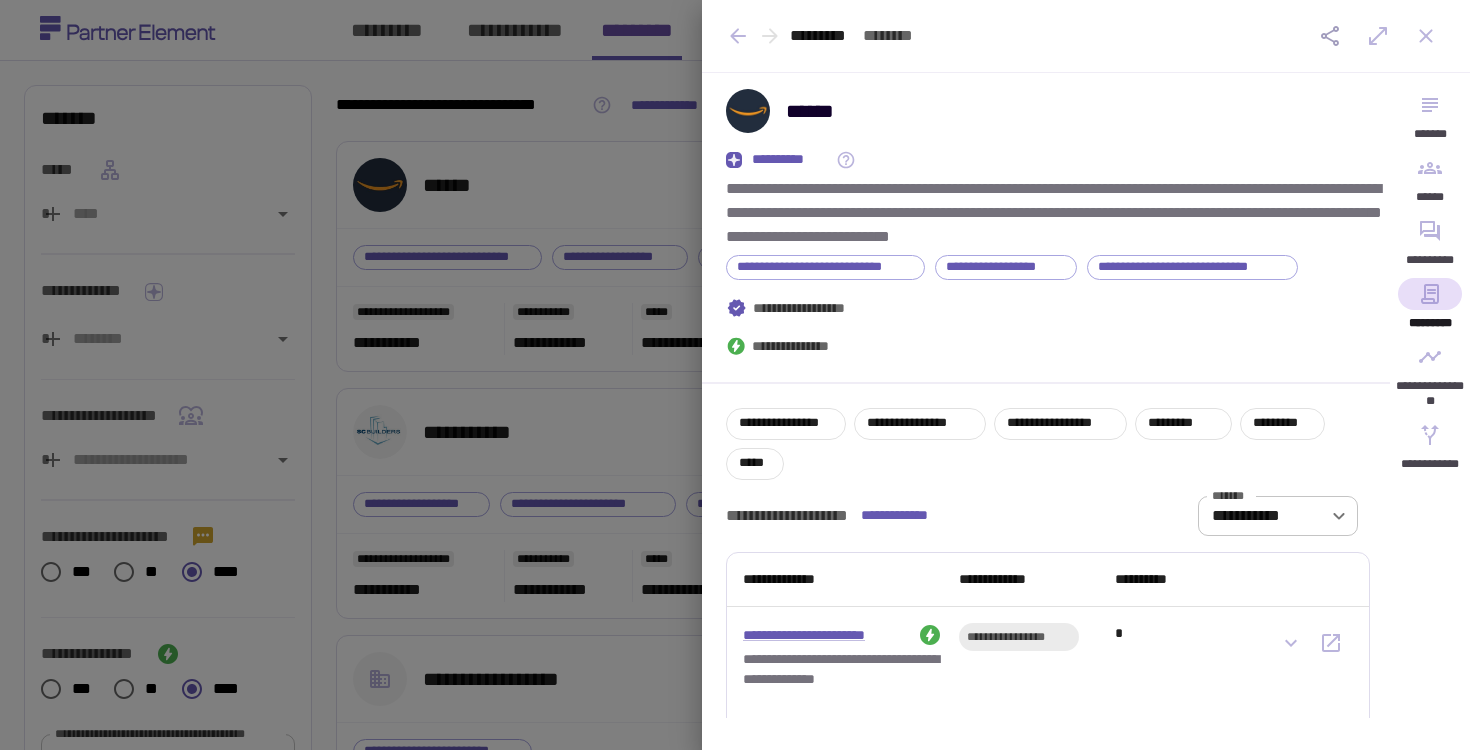 click at bounding box center [735, 375] 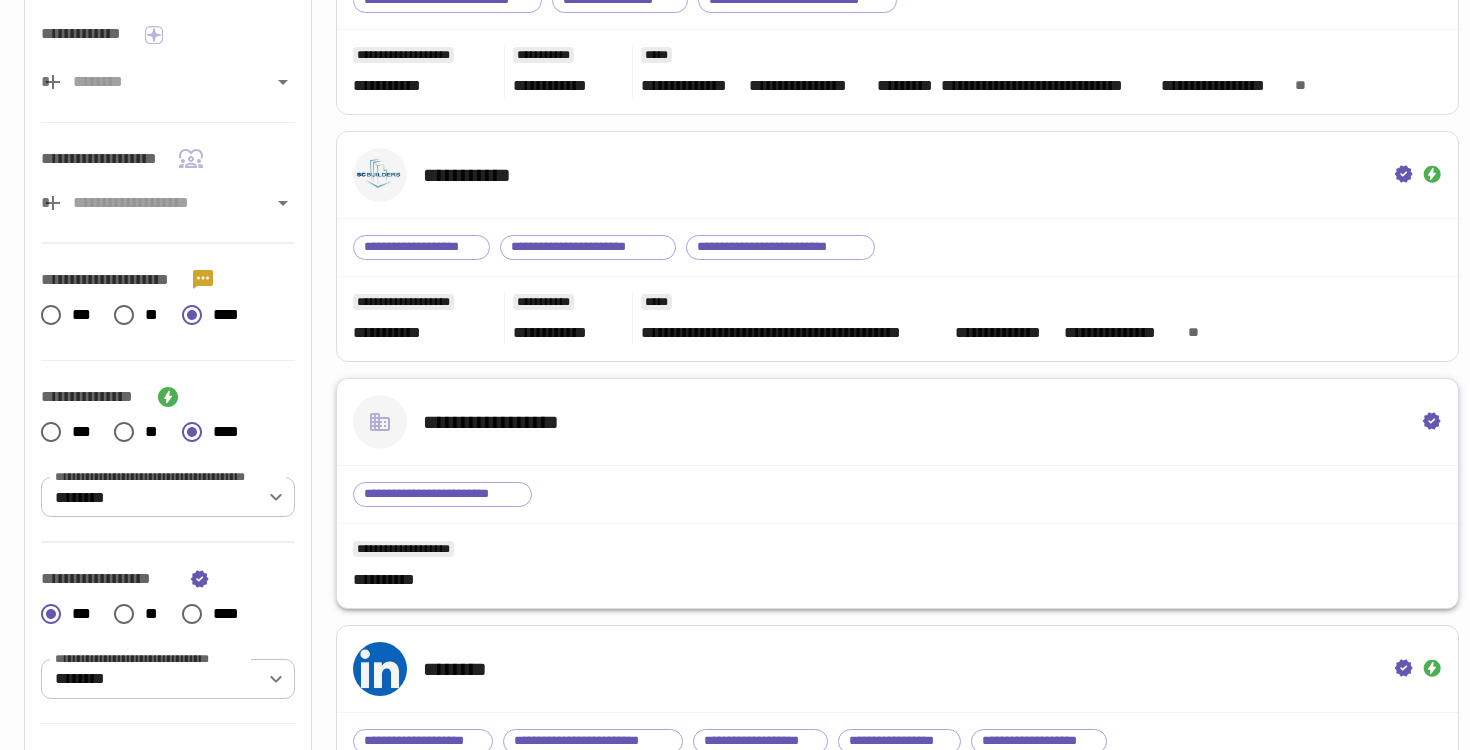 scroll, scrollTop: 265, scrollLeft: 0, axis: vertical 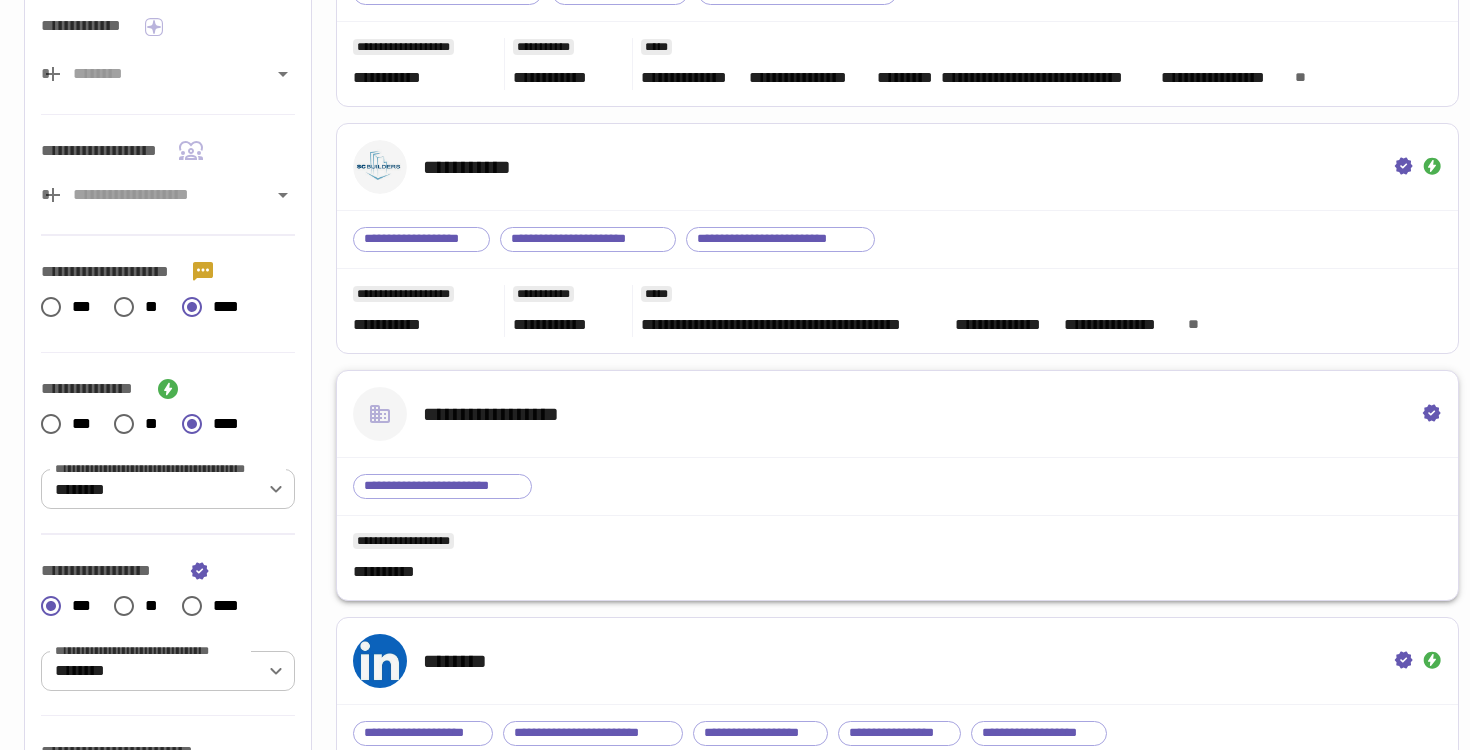 click on "**********" at bounding box center (897, 486) 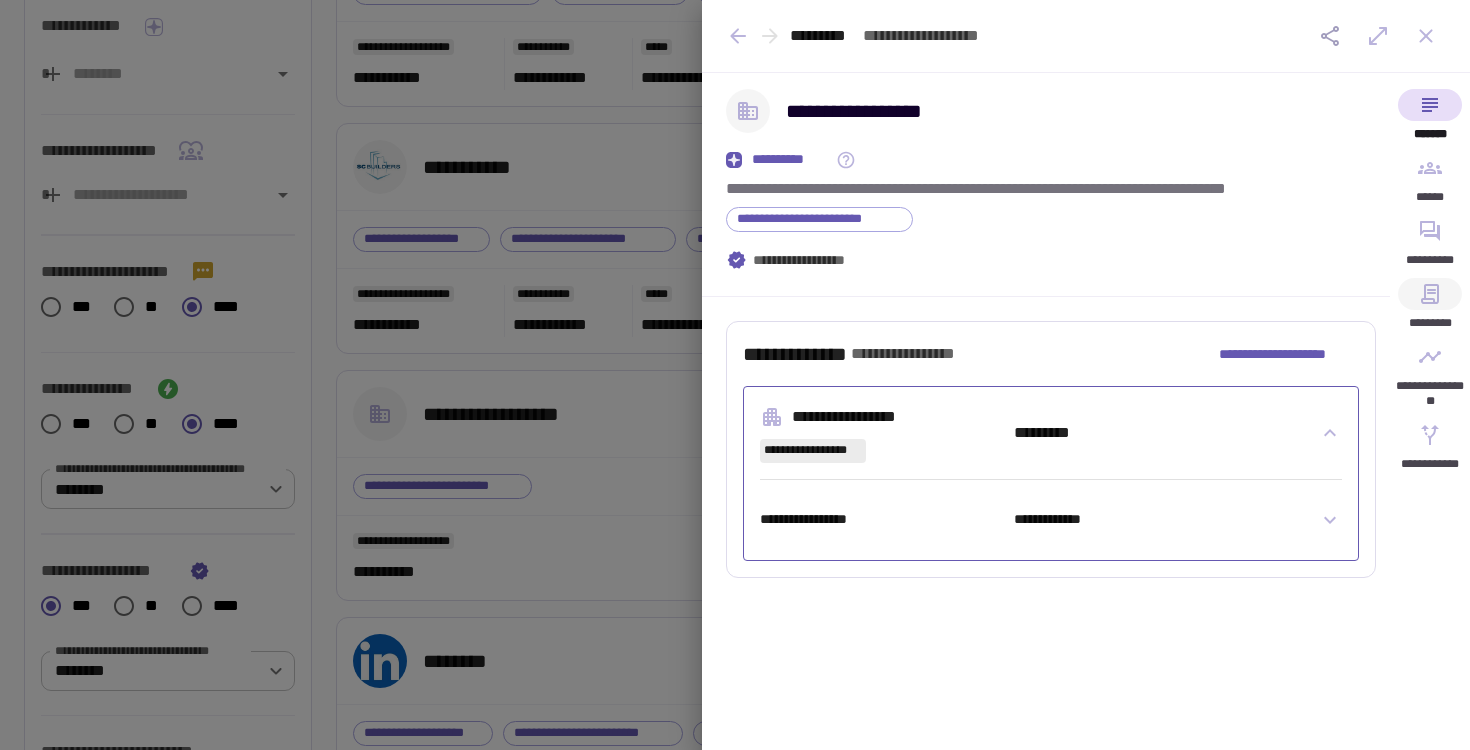 click 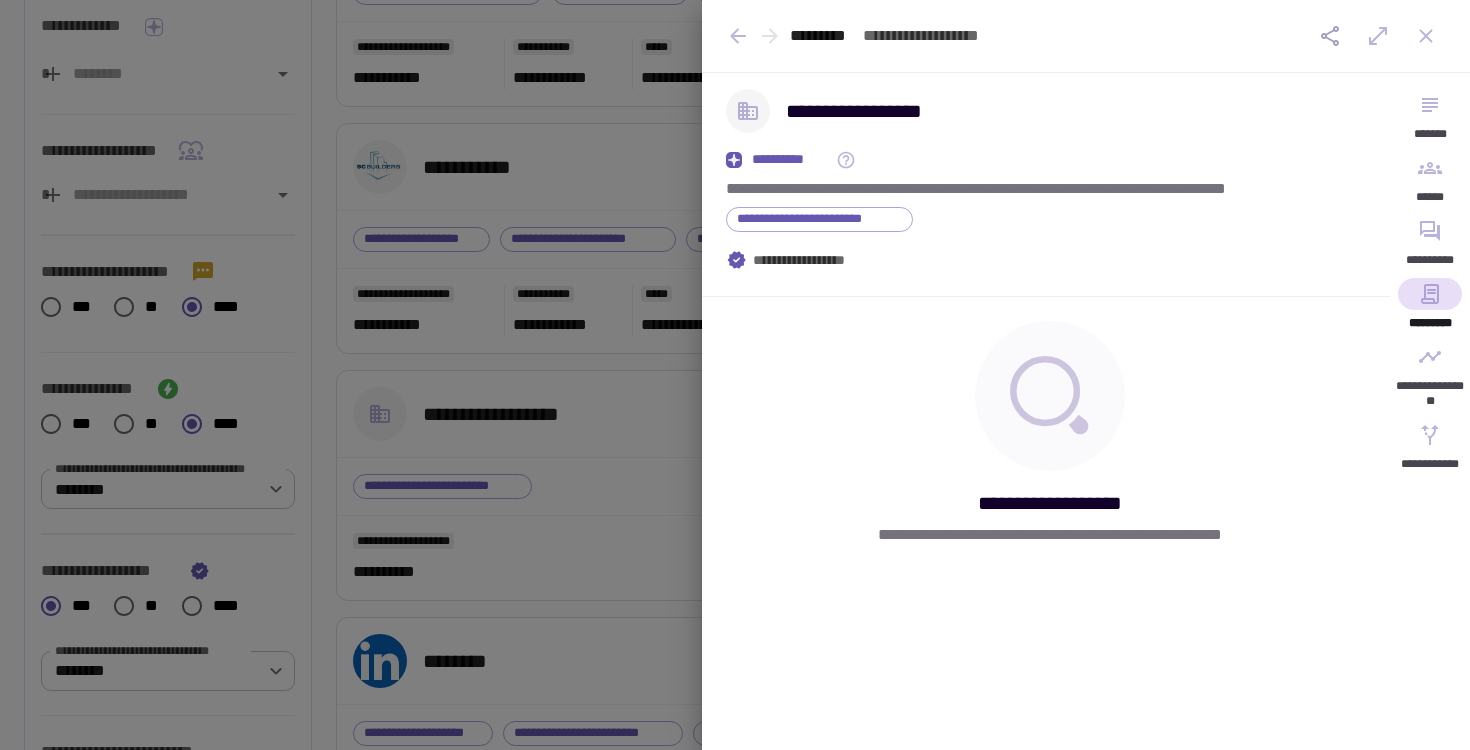 click at bounding box center (735, 375) 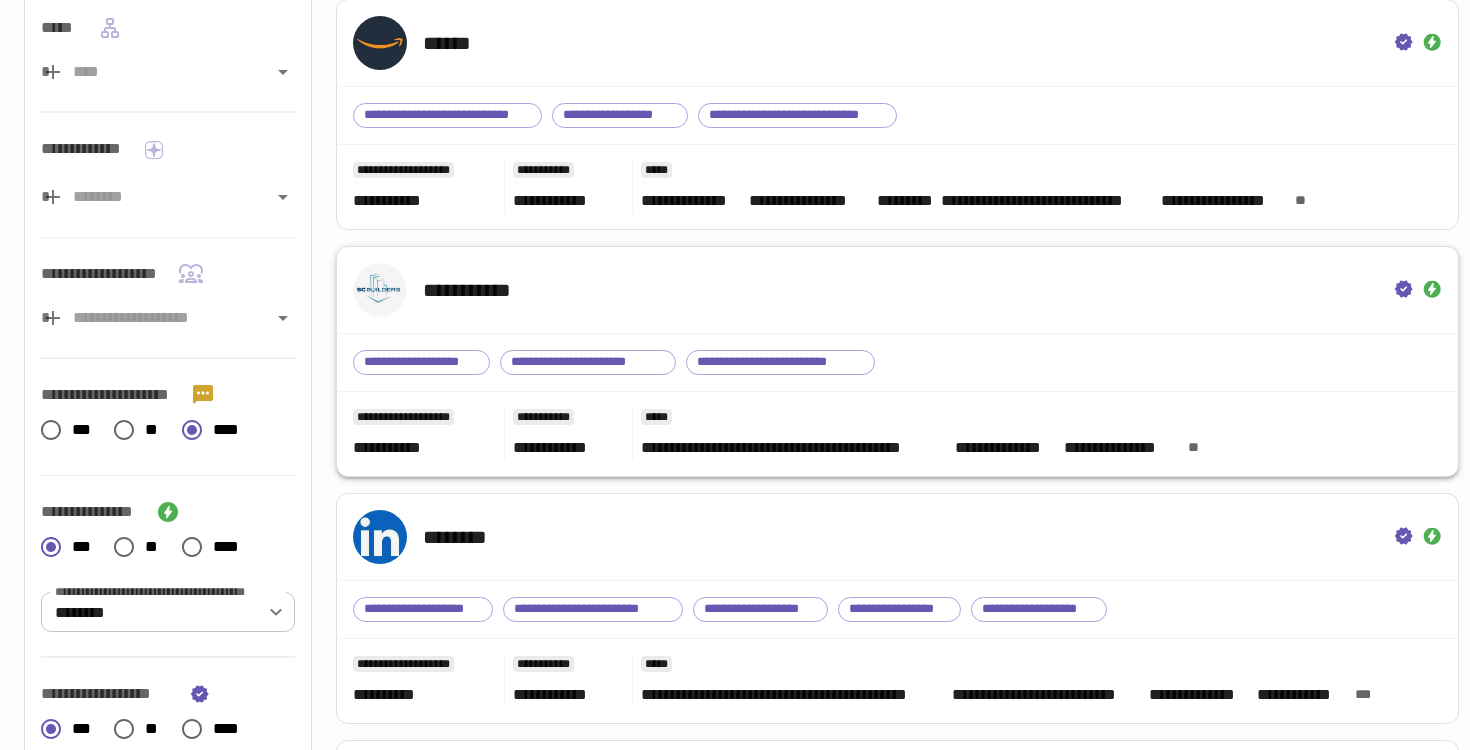 scroll, scrollTop: 325, scrollLeft: 0, axis: vertical 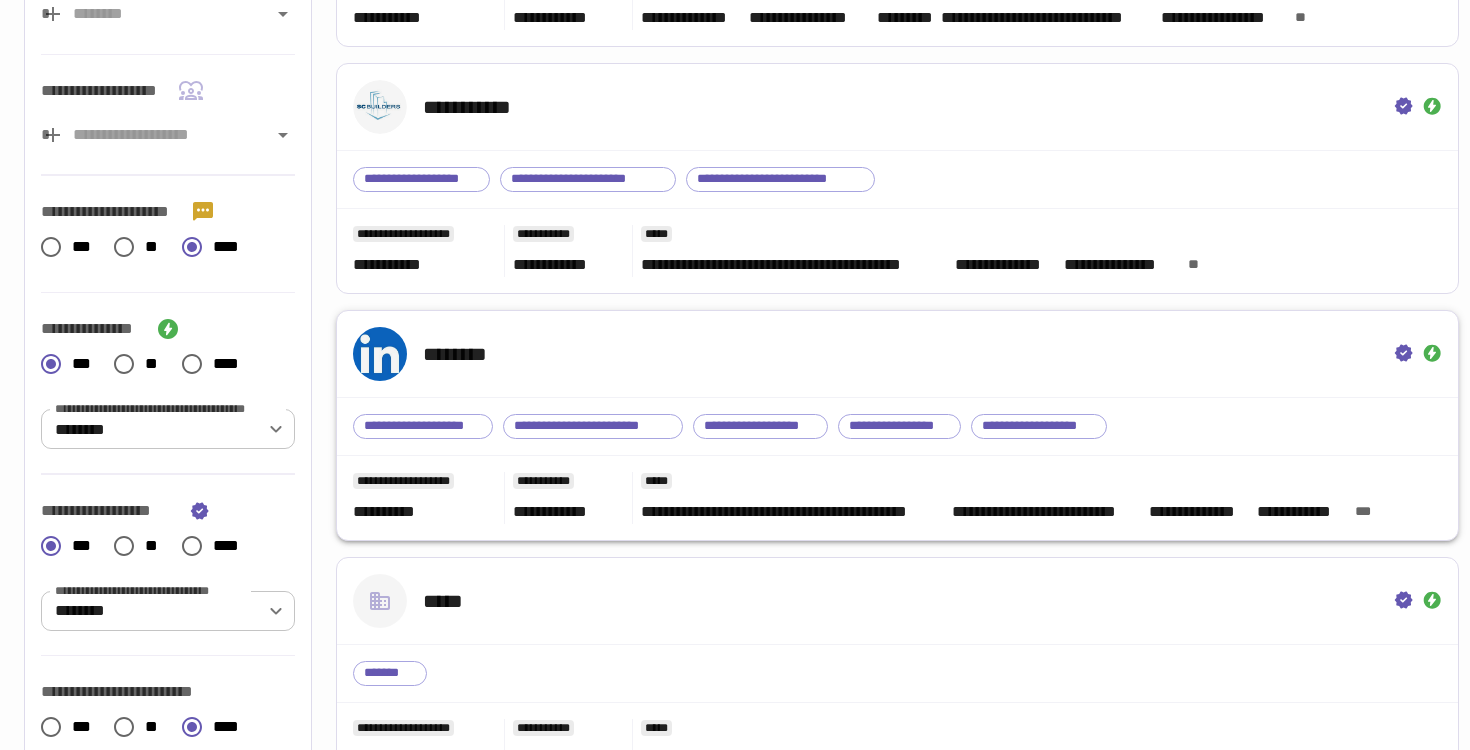 click on "********" at bounding box center [897, 354] 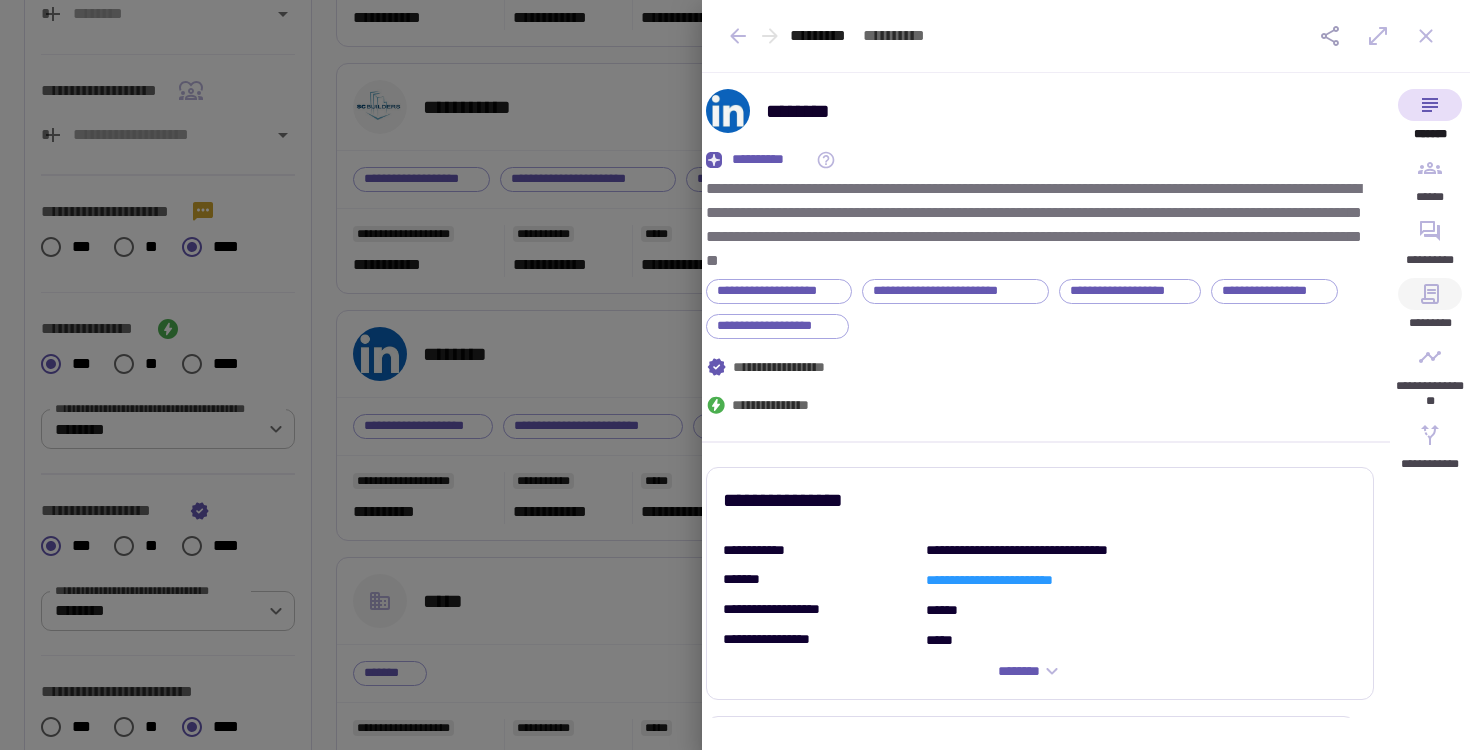 click on "*********" at bounding box center (1430, 309) 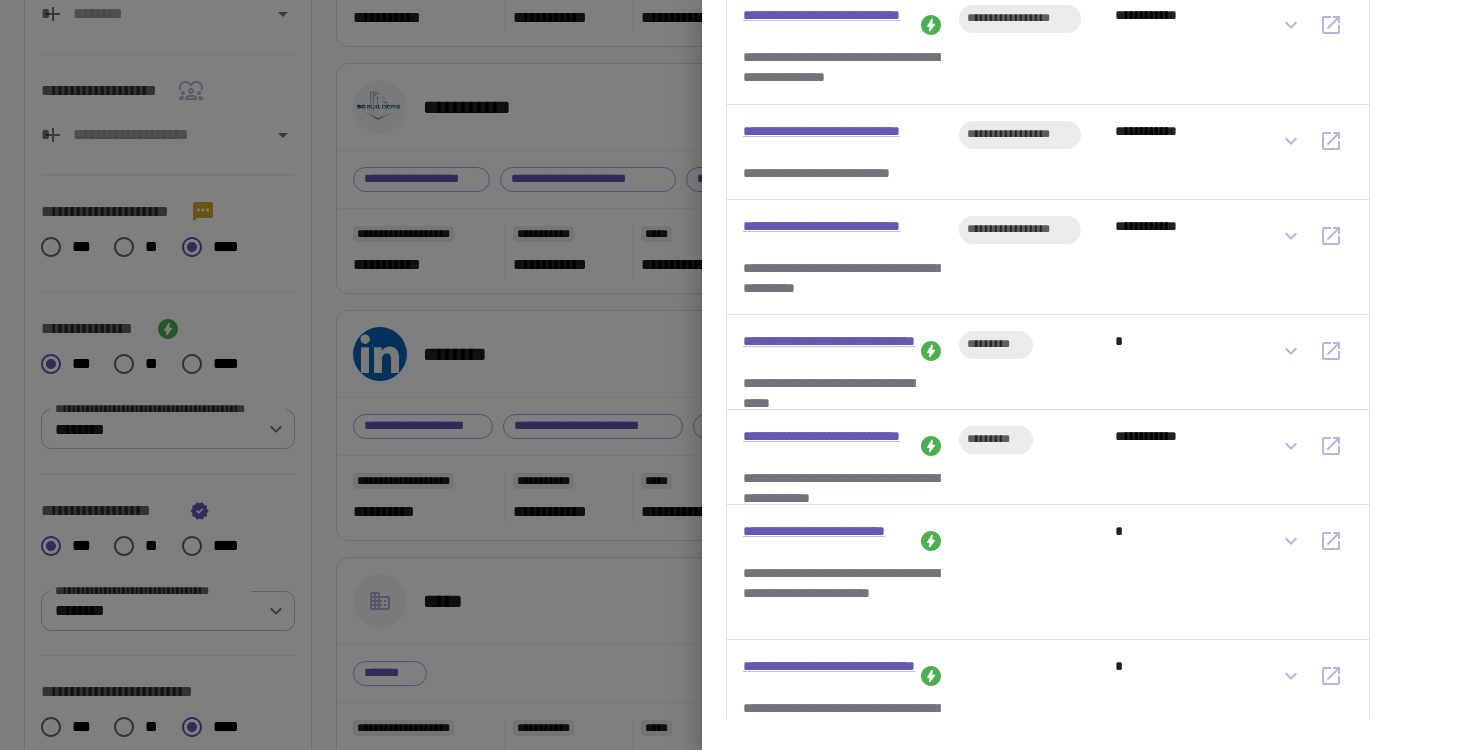 scroll, scrollTop: 2489, scrollLeft: 0, axis: vertical 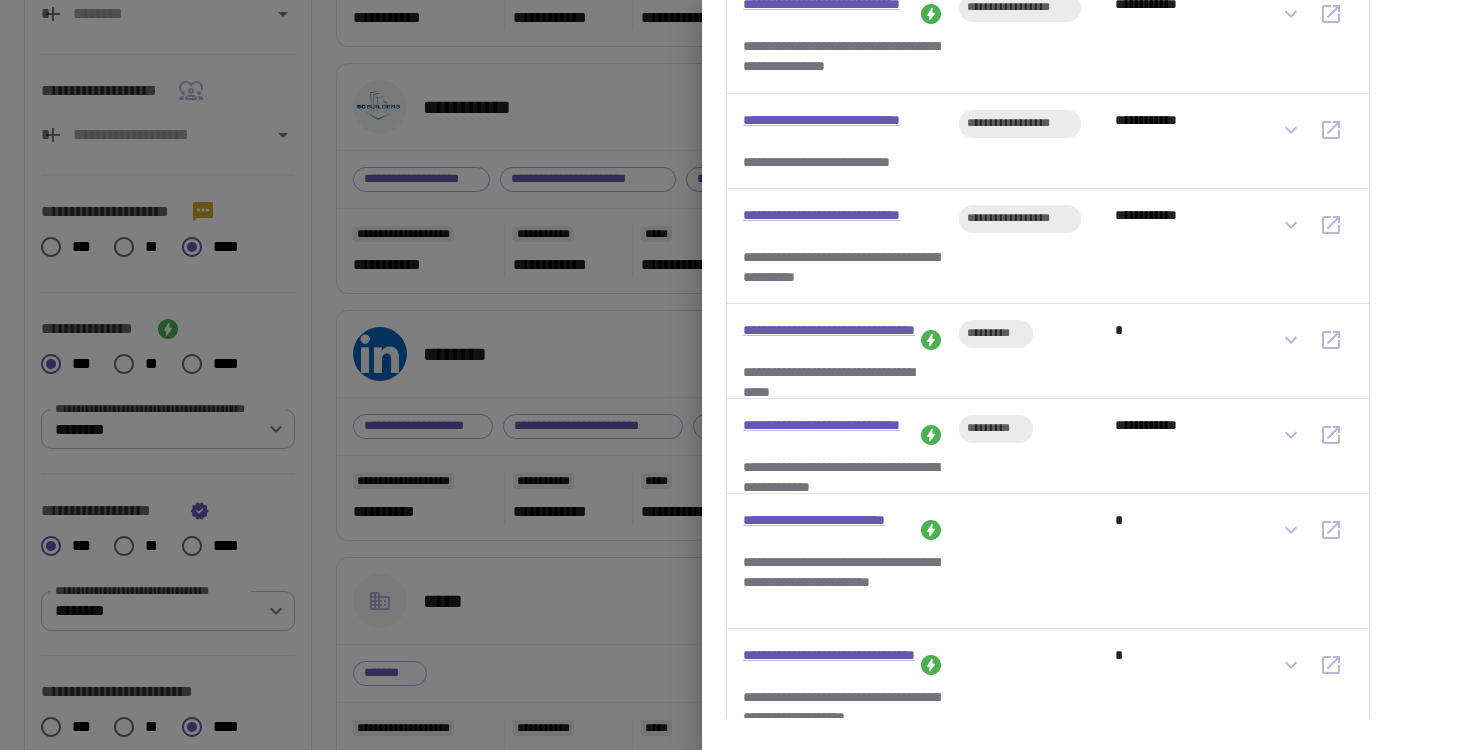 click at bounding box center [735, 375] 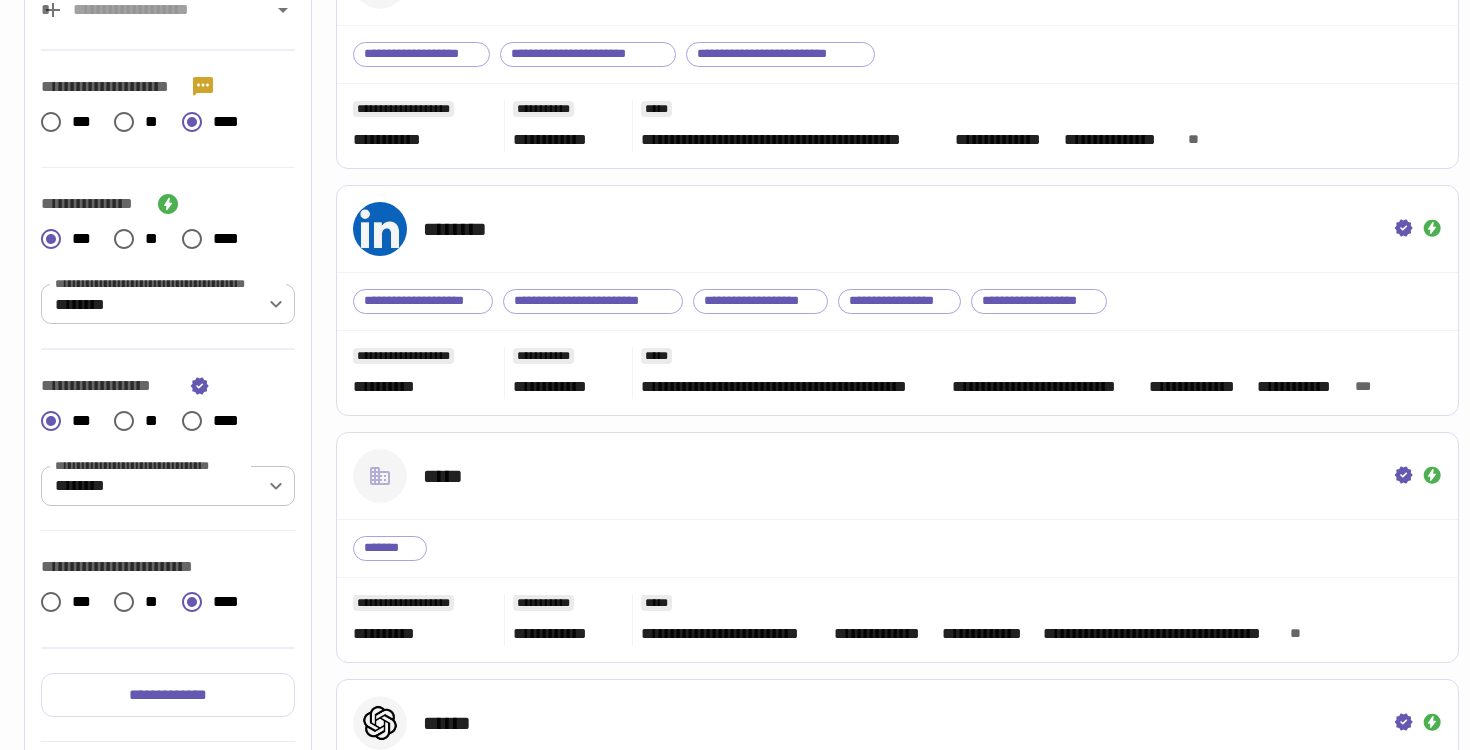 scroll, scrollTop: 0, scrollLeft: 0, axis: both 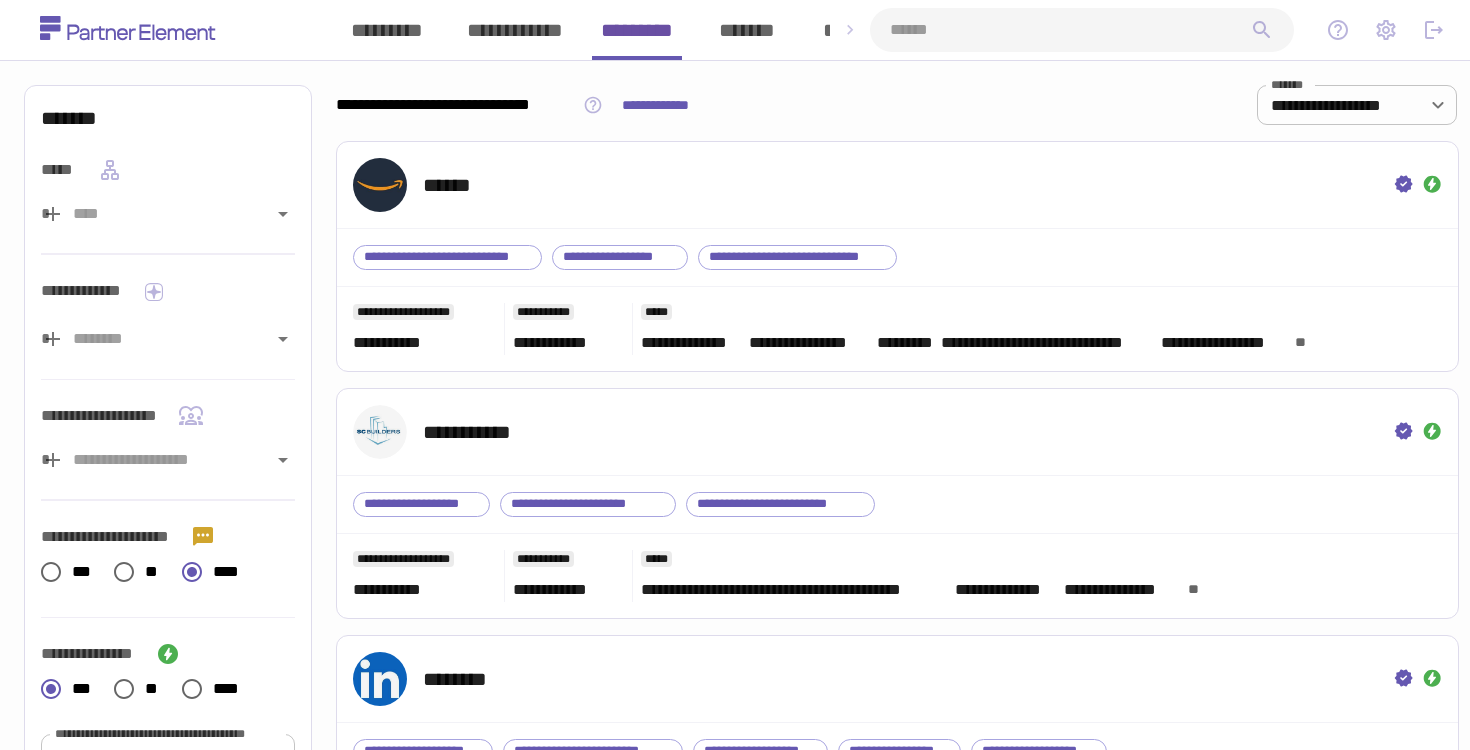 click at bounding box center (1082, 30) 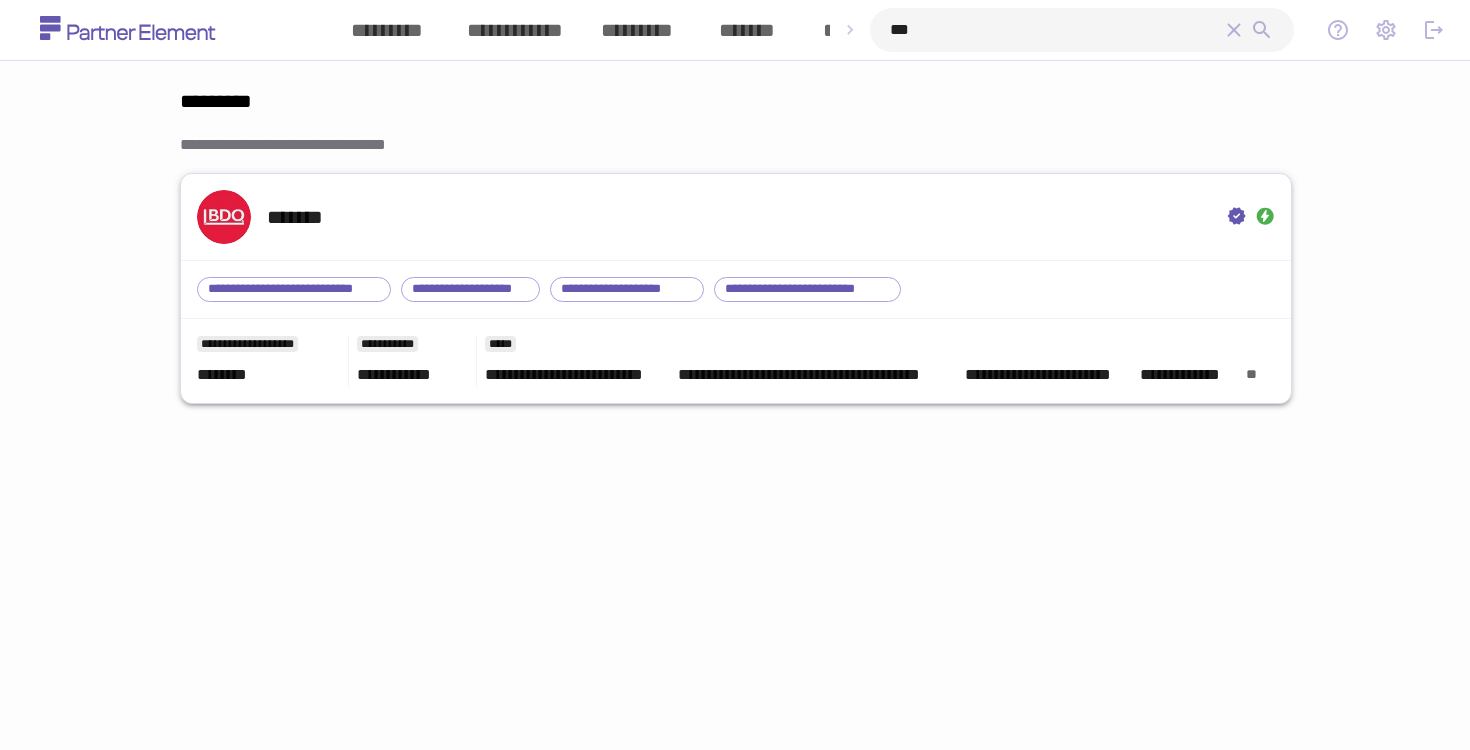 click on "*******" at bounding box center [736, 217] 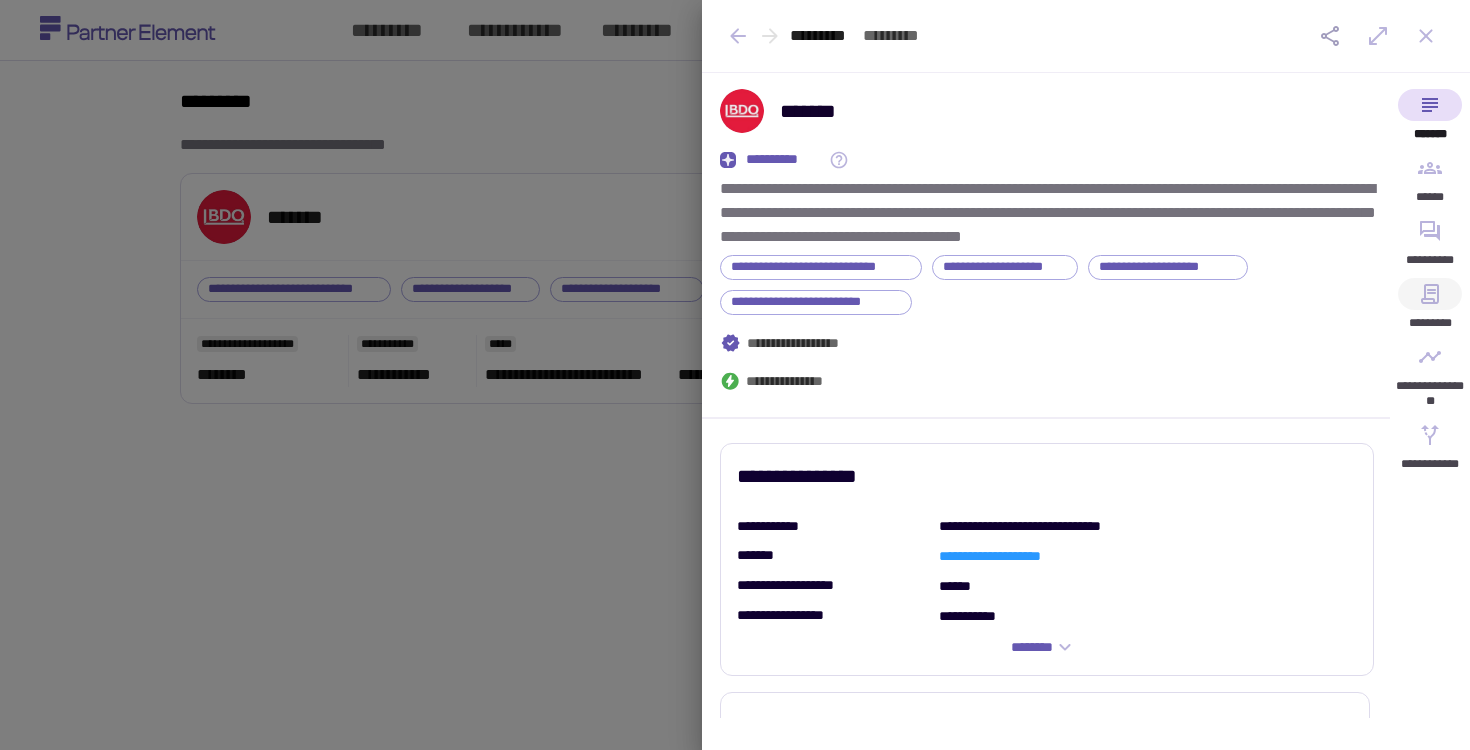 click on "*********" at bounding box center [1430, 309] 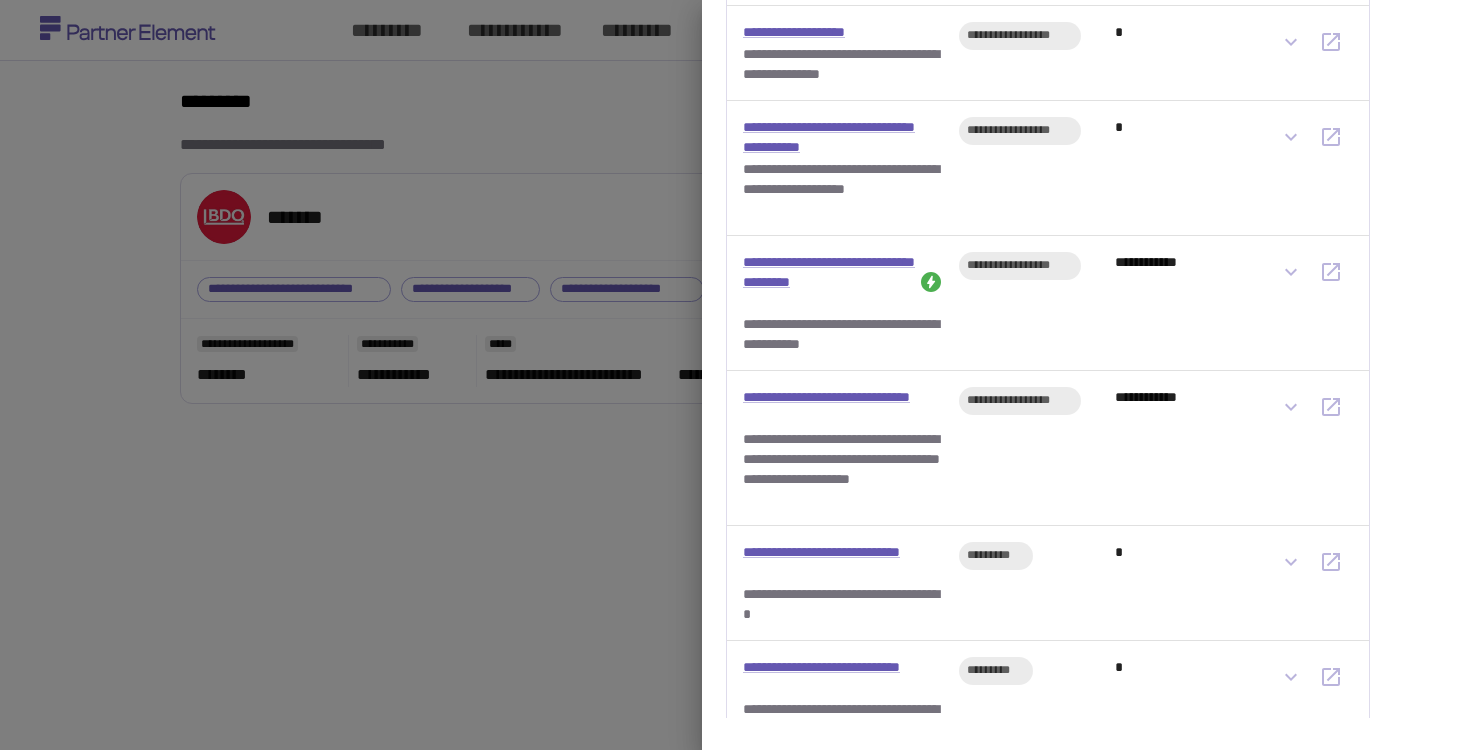 scroll, scrollTop: 4894, scrollLeft: 0, axis: vertical 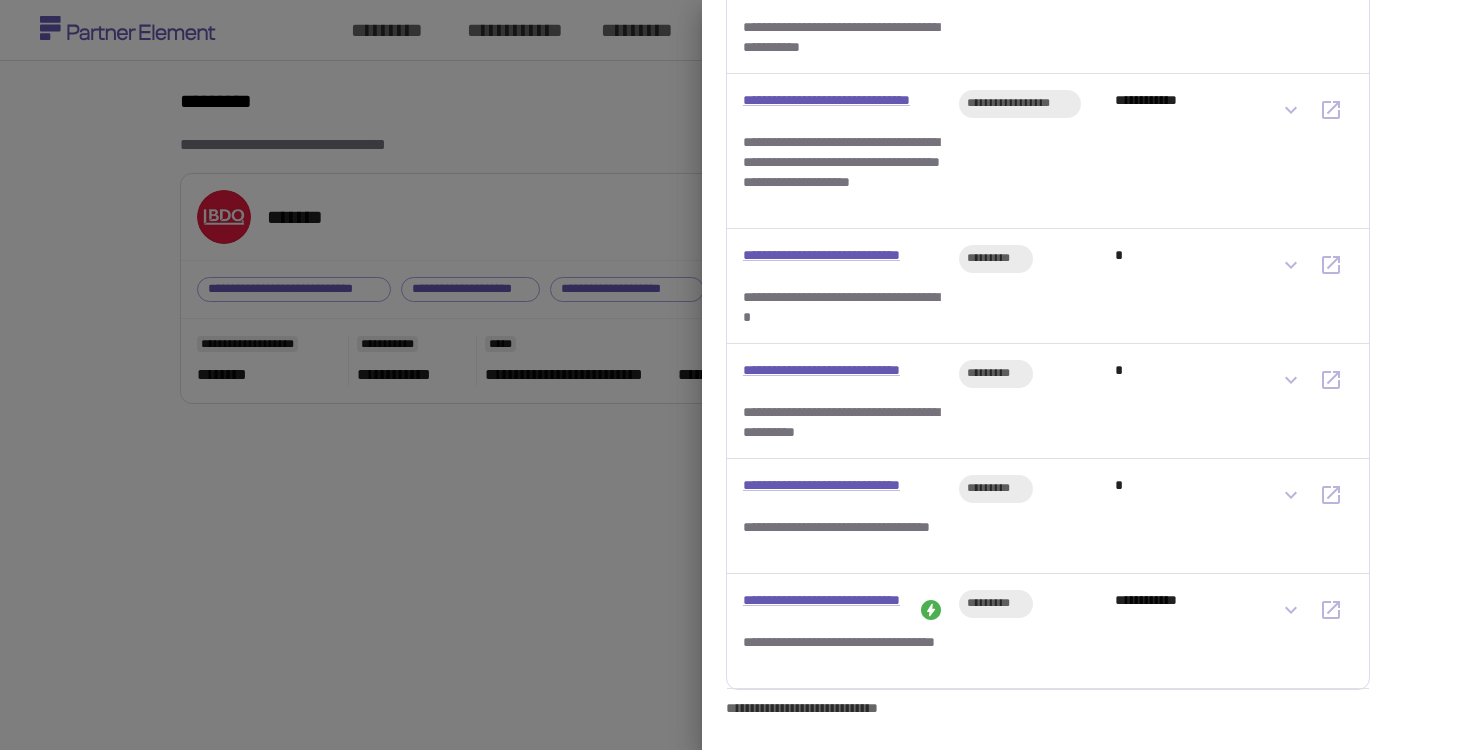 click at bounding box center (735, 375) 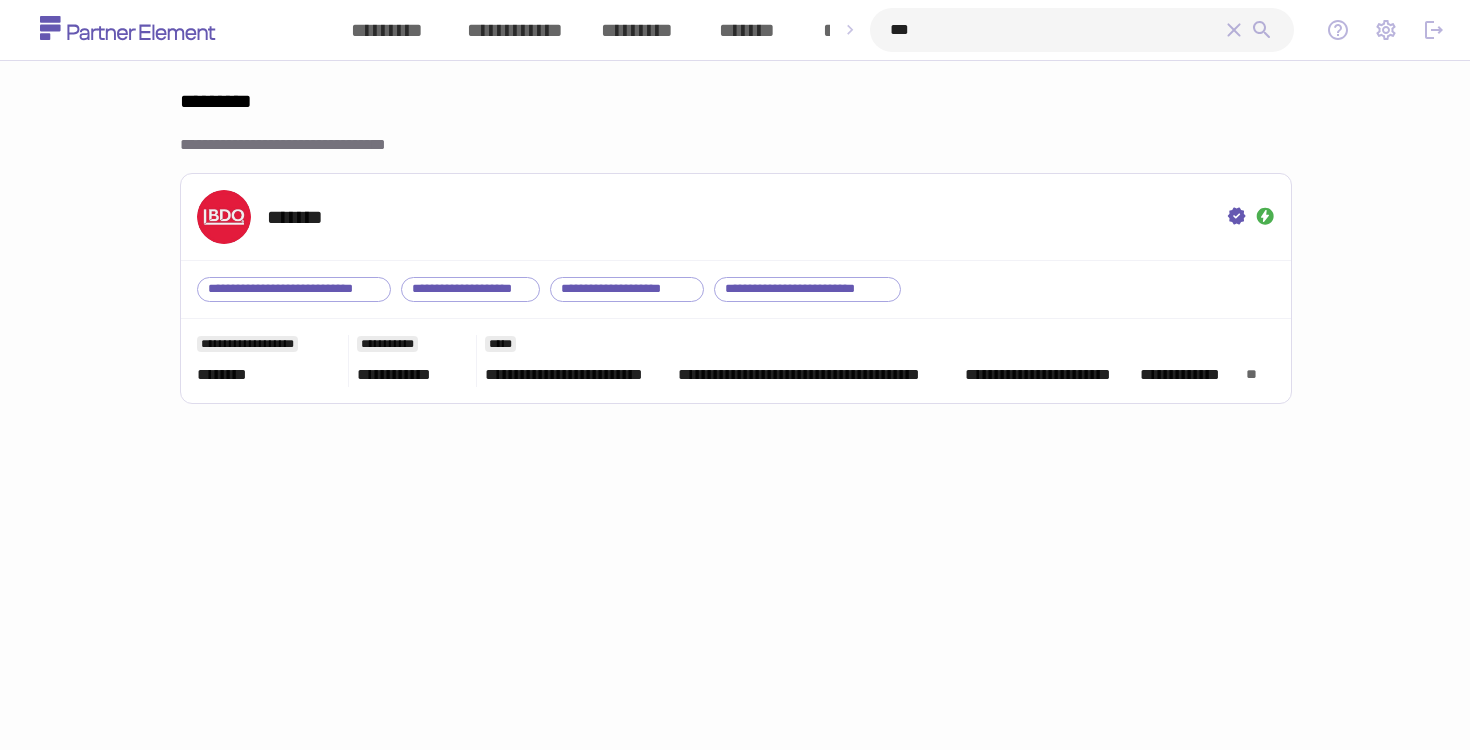 click on "***" at bounding box center (1056, 30) 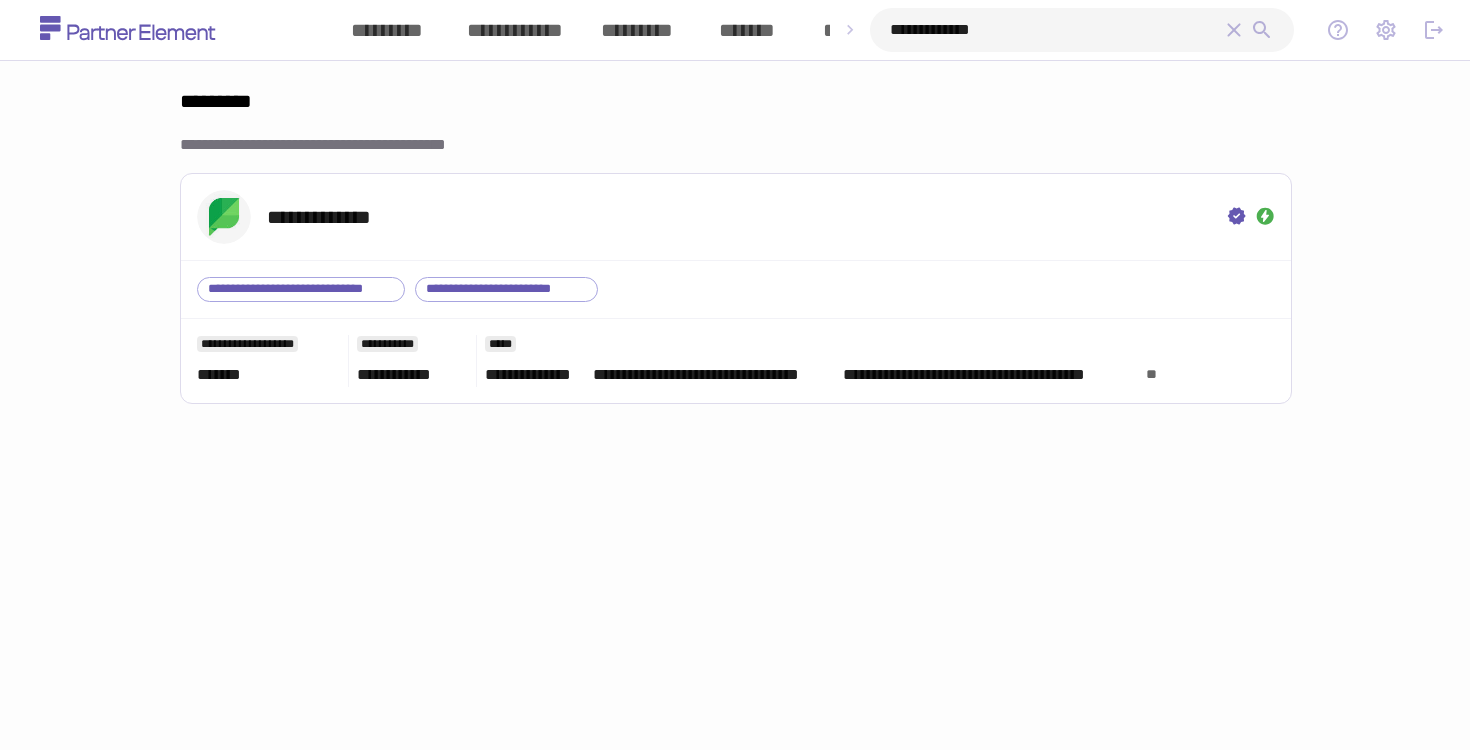 type on "**********" 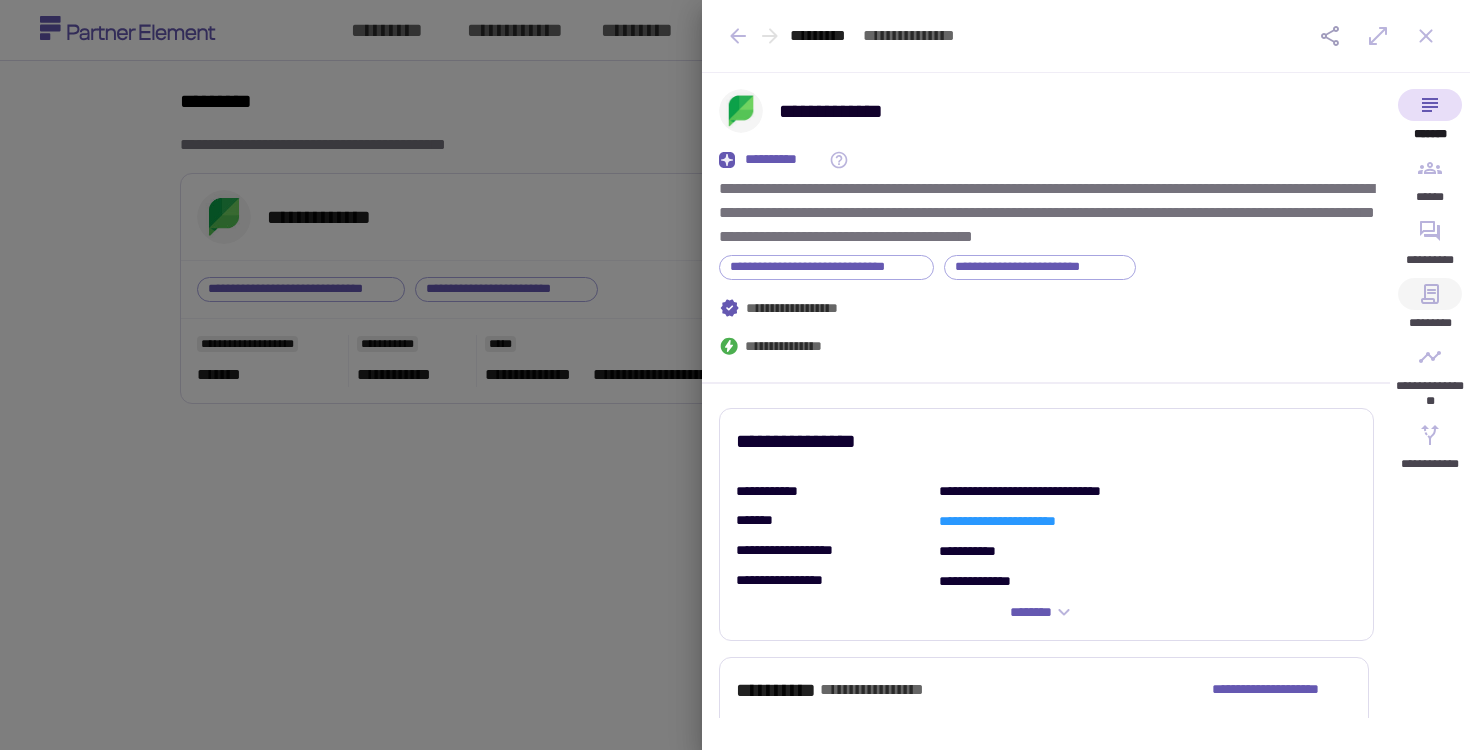 click 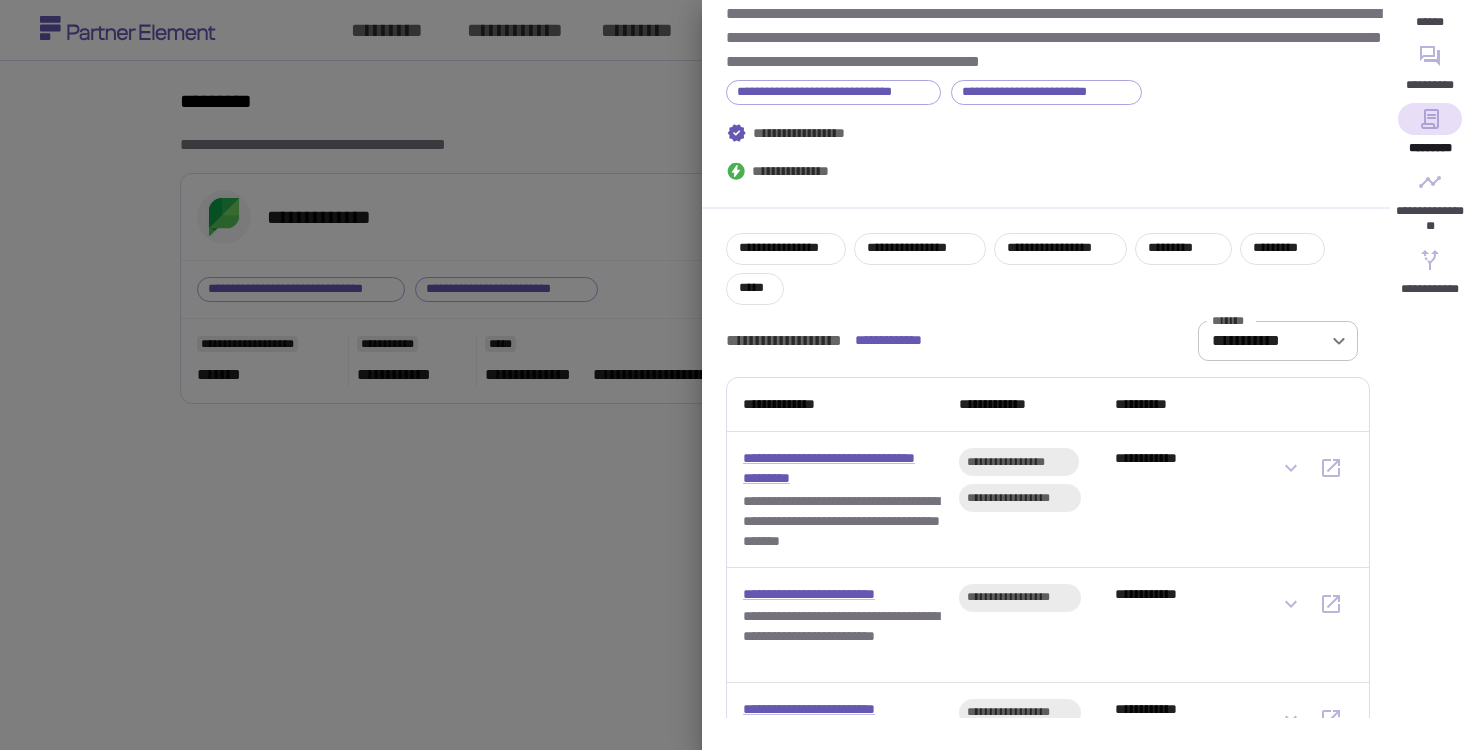 scroll, scrollTop: 176, scrollLeft: 0, axis: vertical 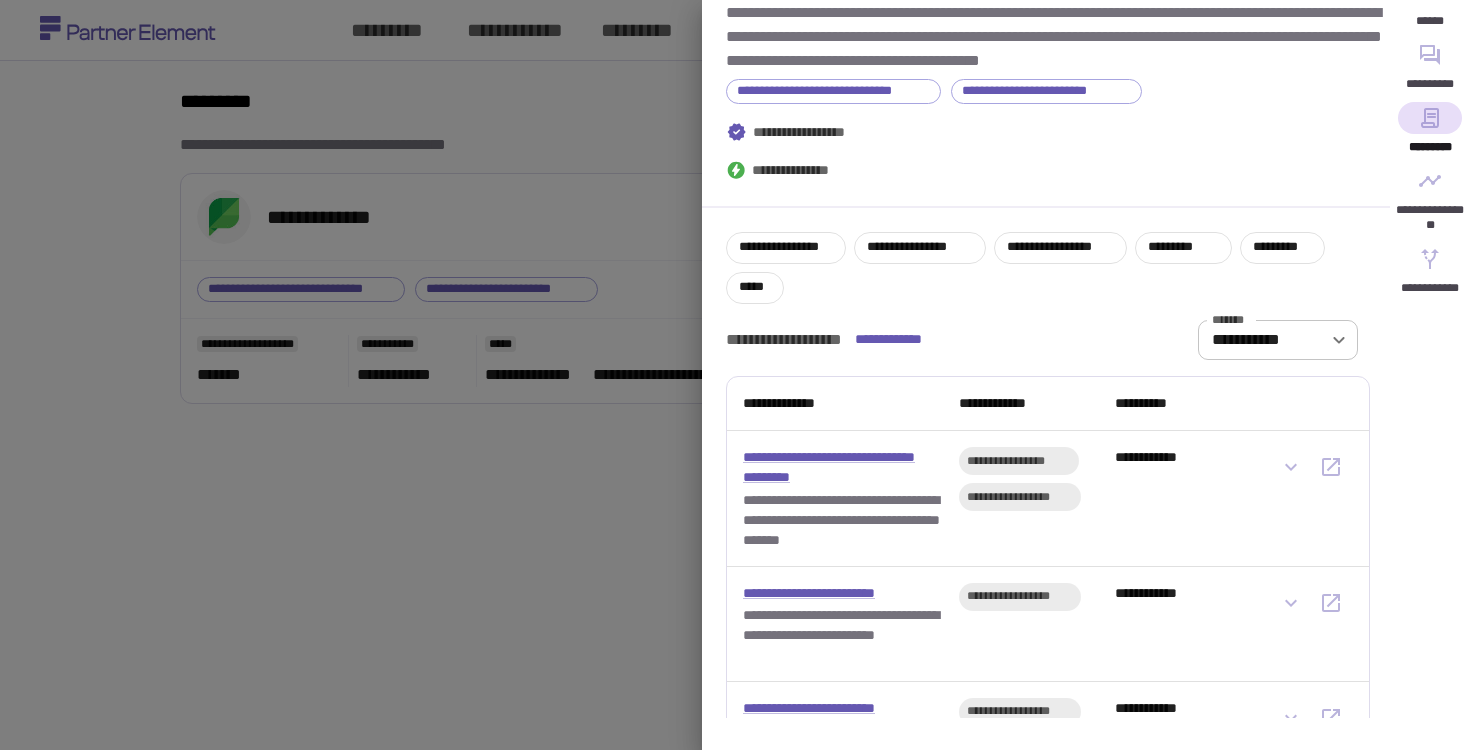 type 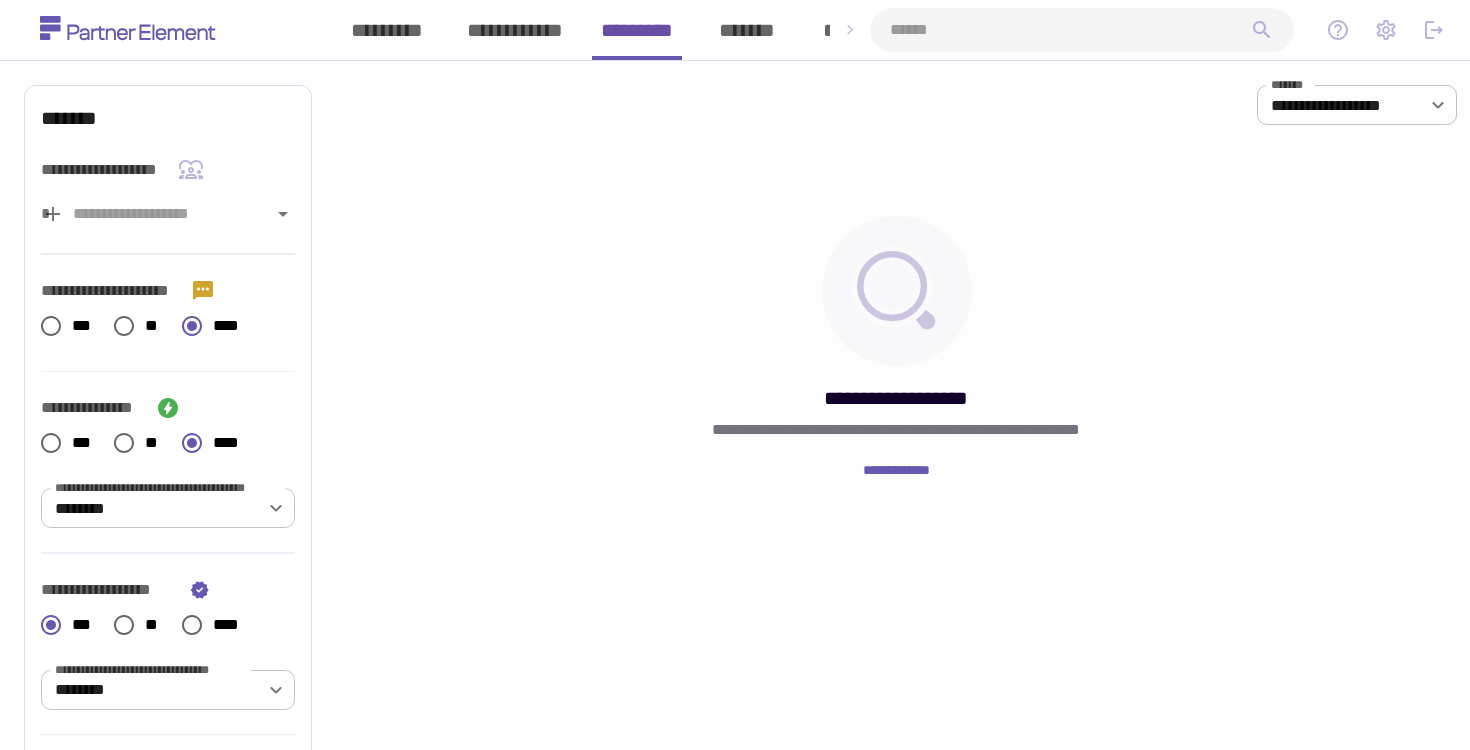 scroll, scrollTop: 0, scrollLeft: 0, axis: both 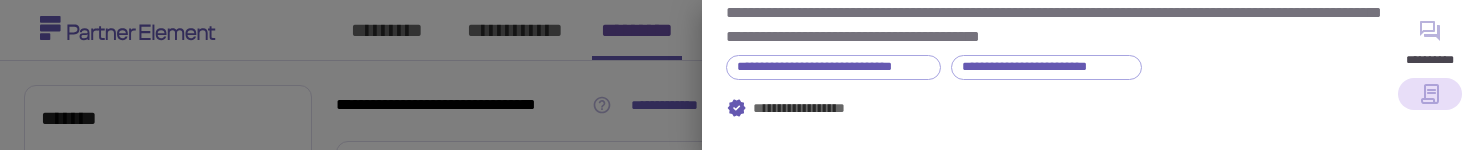 click on "**********" at bounding box center (1058, 128) 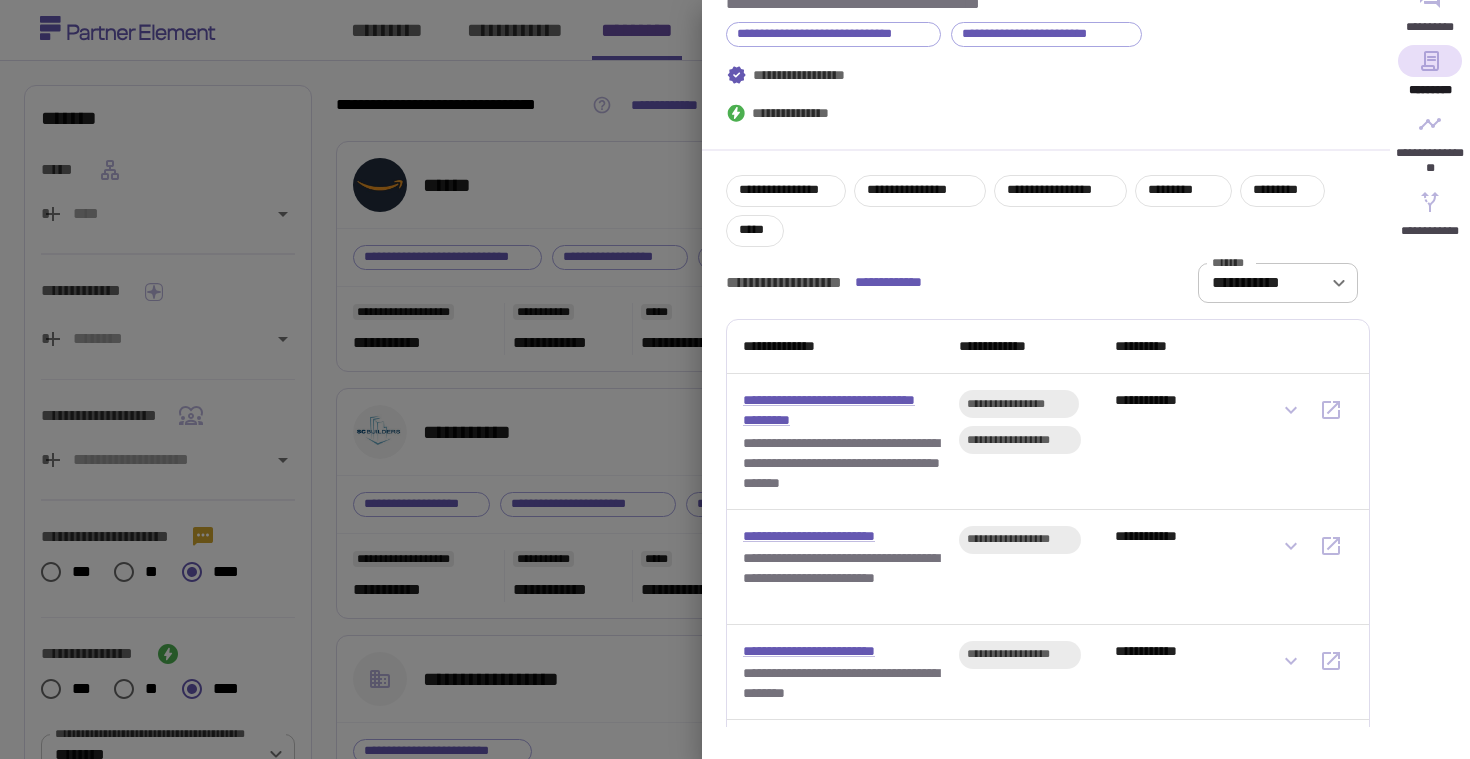scroll, scrollTop: 370, scrollLeft: 0, axis: vertical 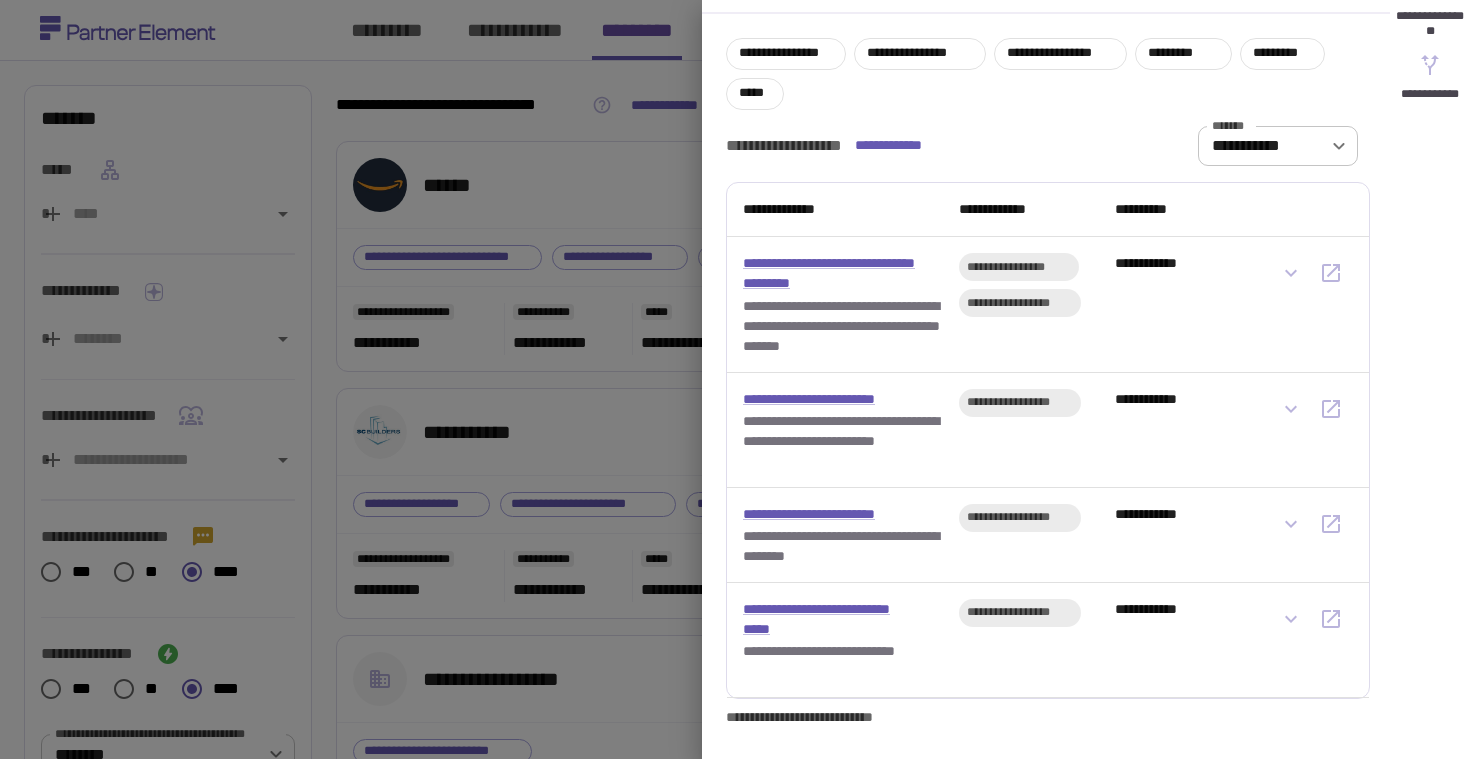 click at bounding box center [735, 379] 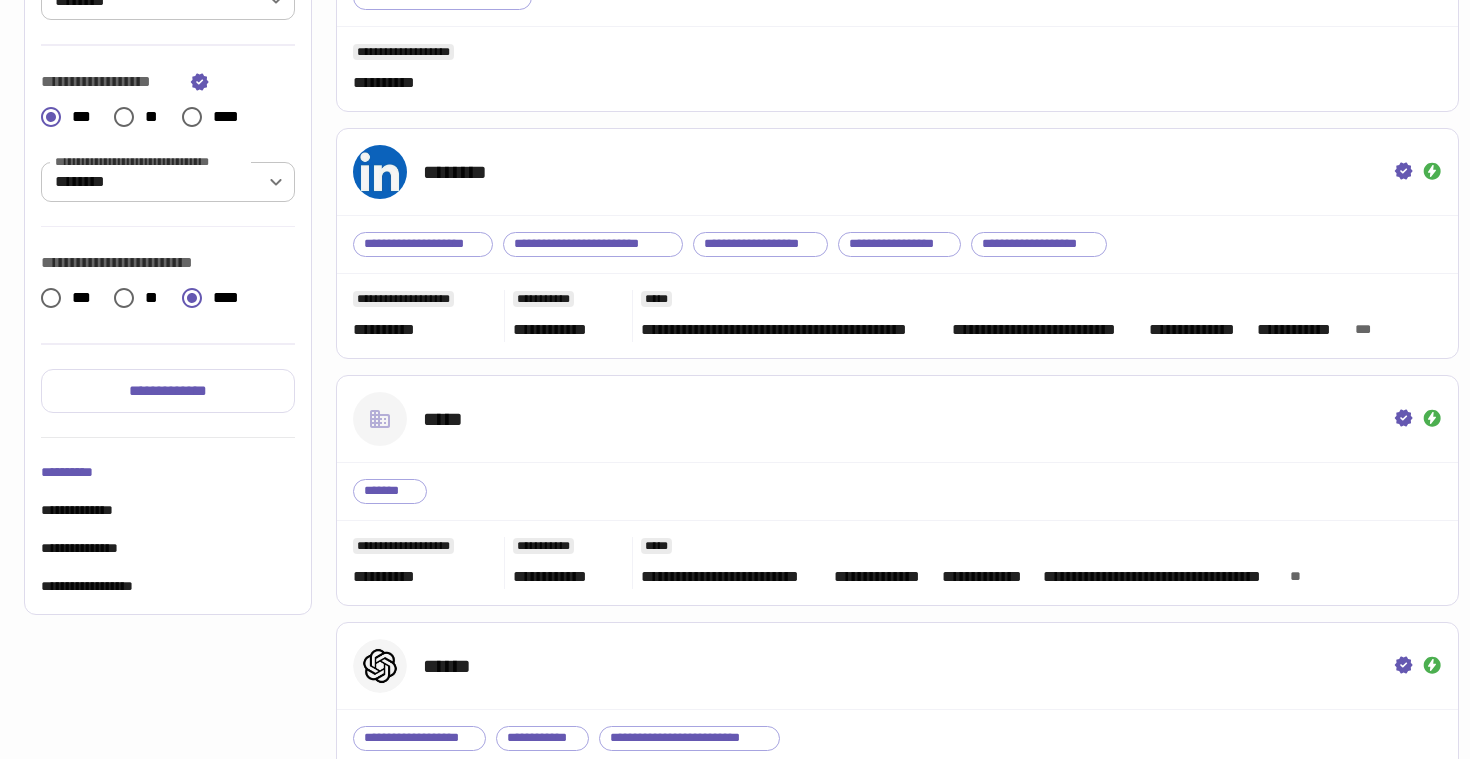 scroll, scrollTop: 875, scrollLeft: 0, axis: vertical 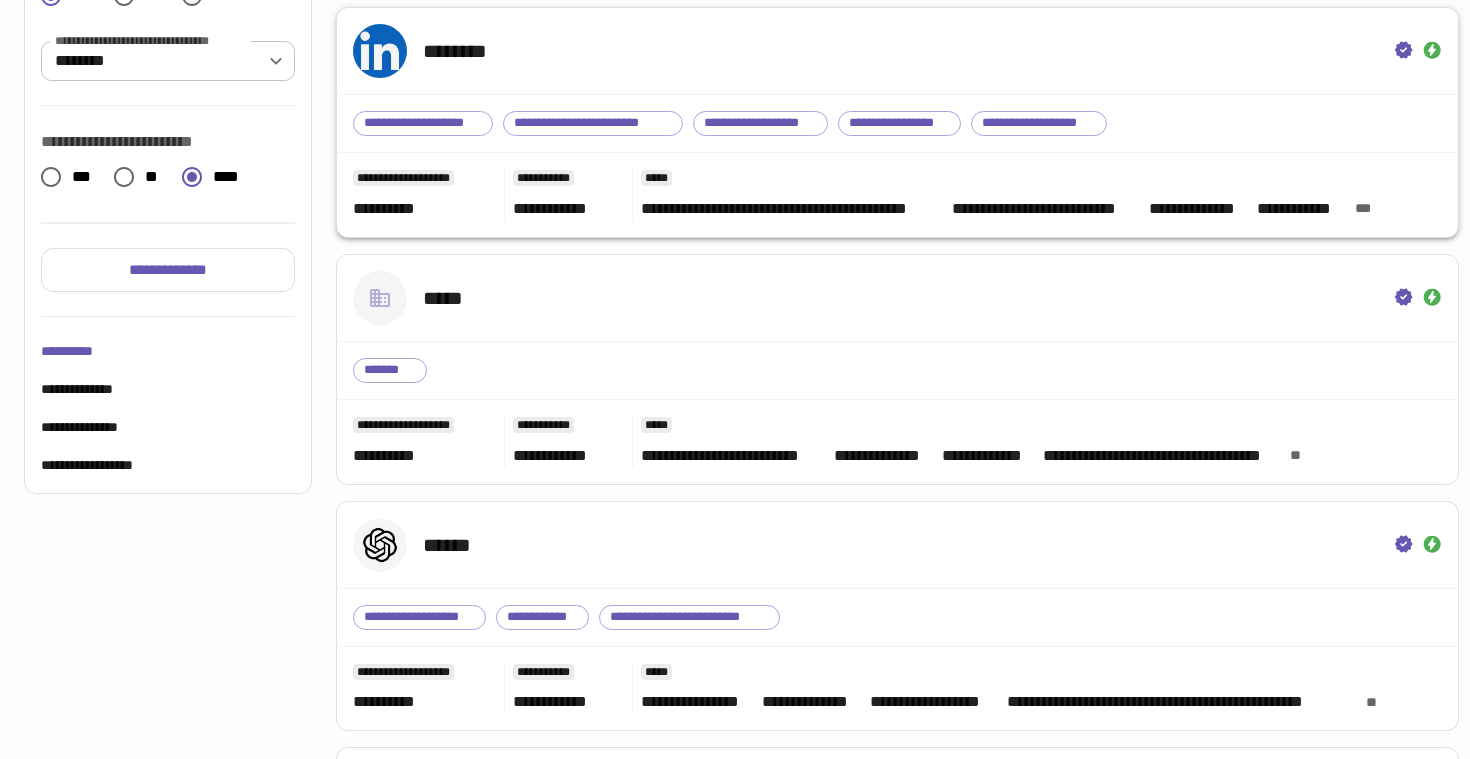 click on "*****" at bounding box center (656, 178) 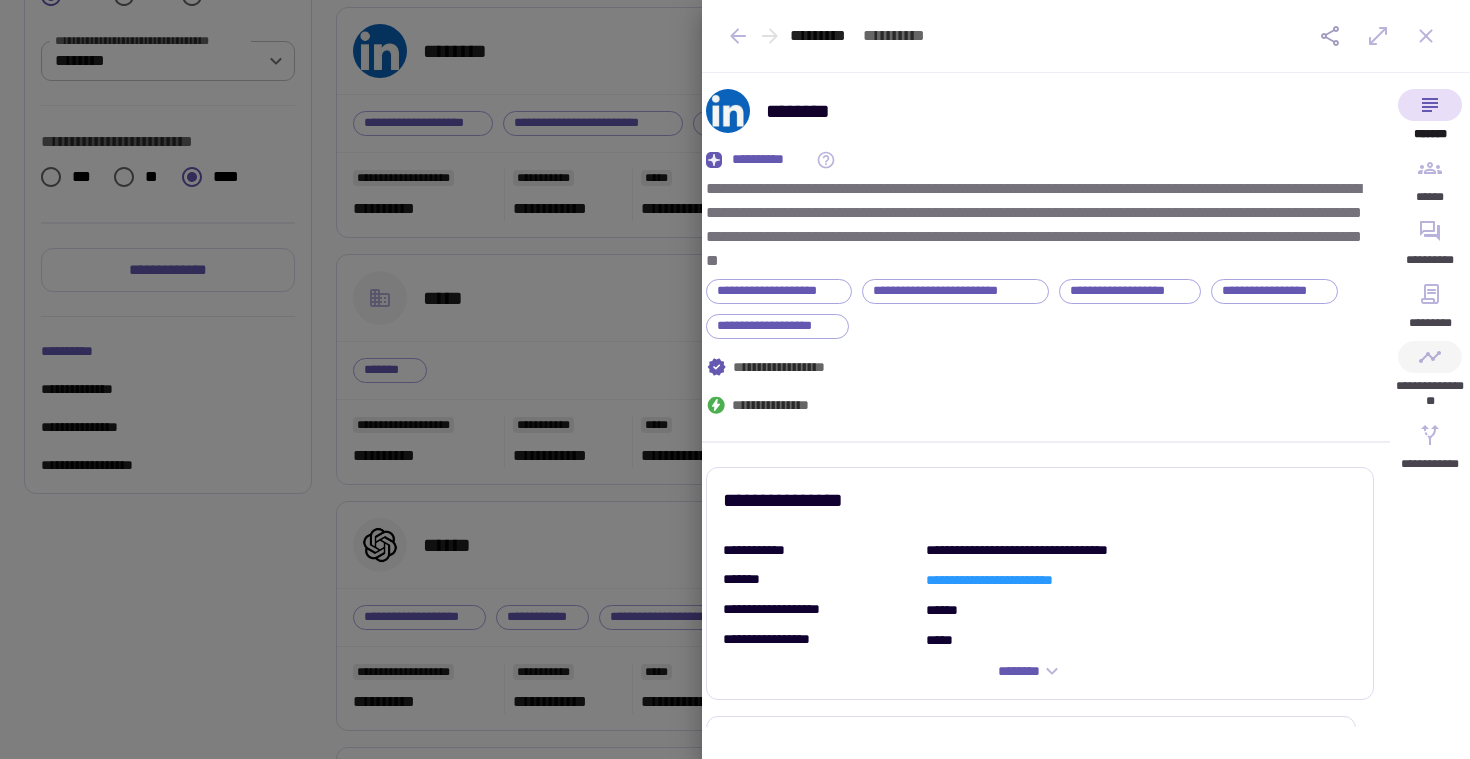 click 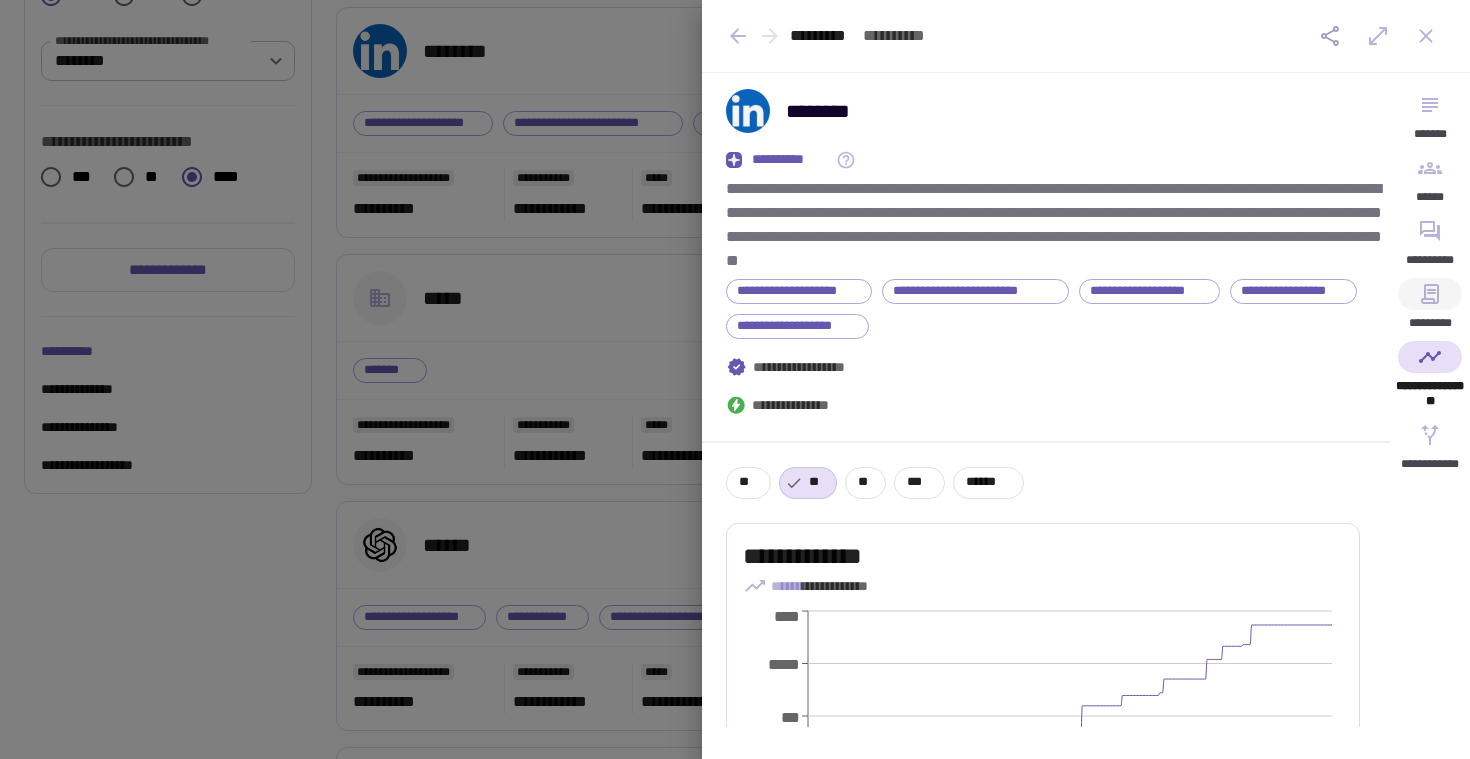 click 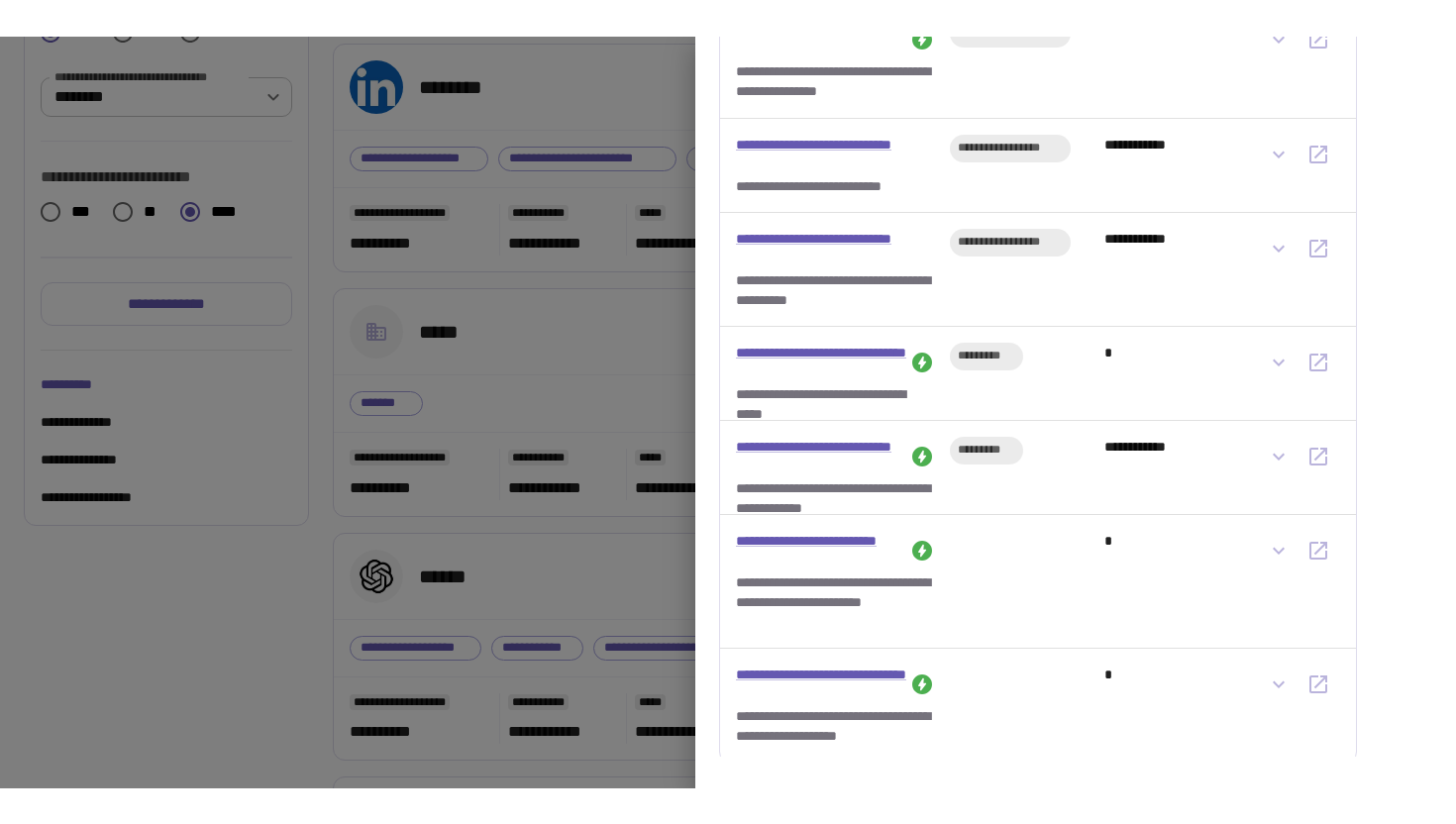 scroll, scrollTop: 2511, scrollLeft: 0, axis: vertical 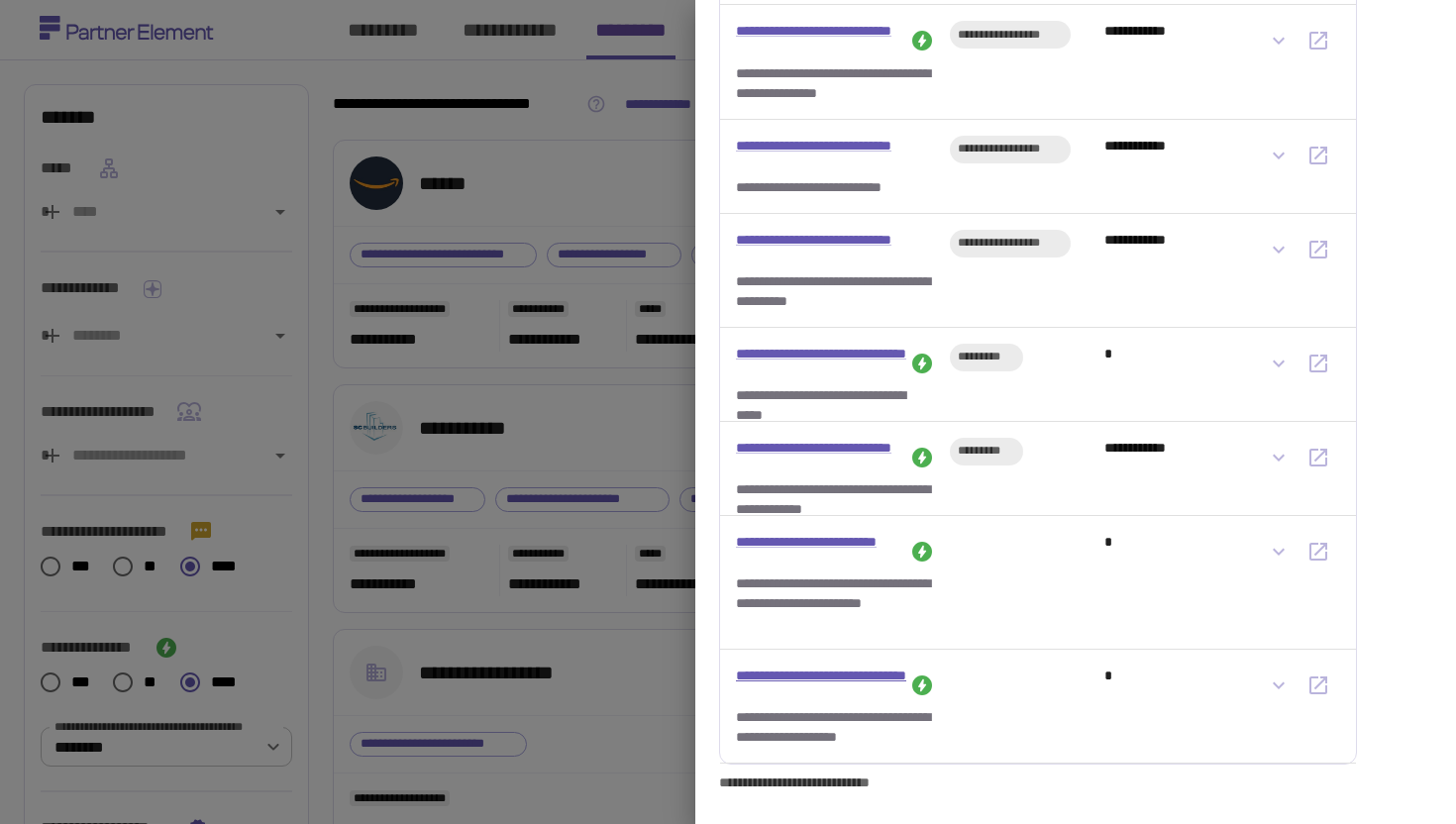 click on "**********" at bounding box center (821, 685) 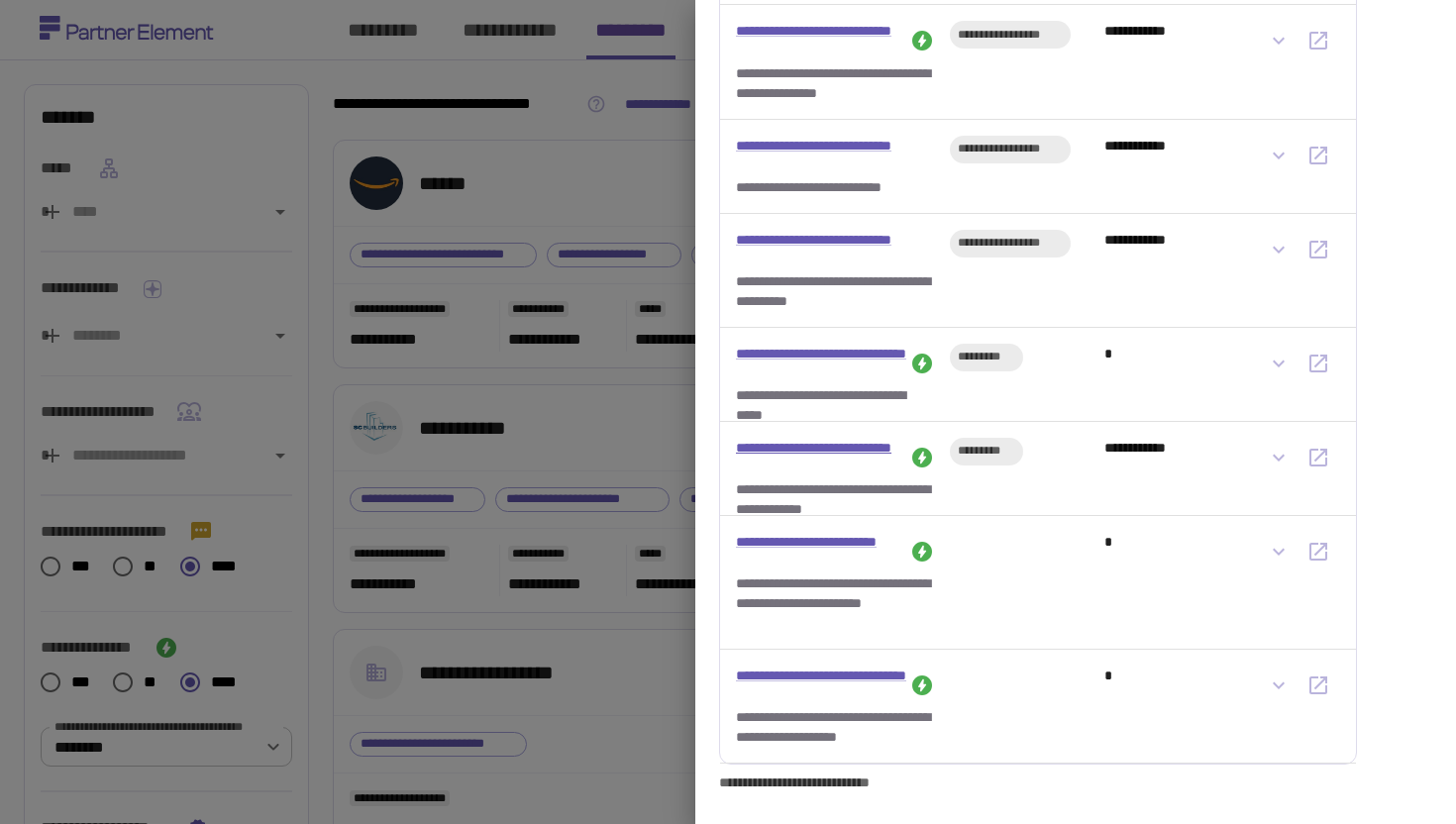 click on "**********" at bounding box center (821, 458) 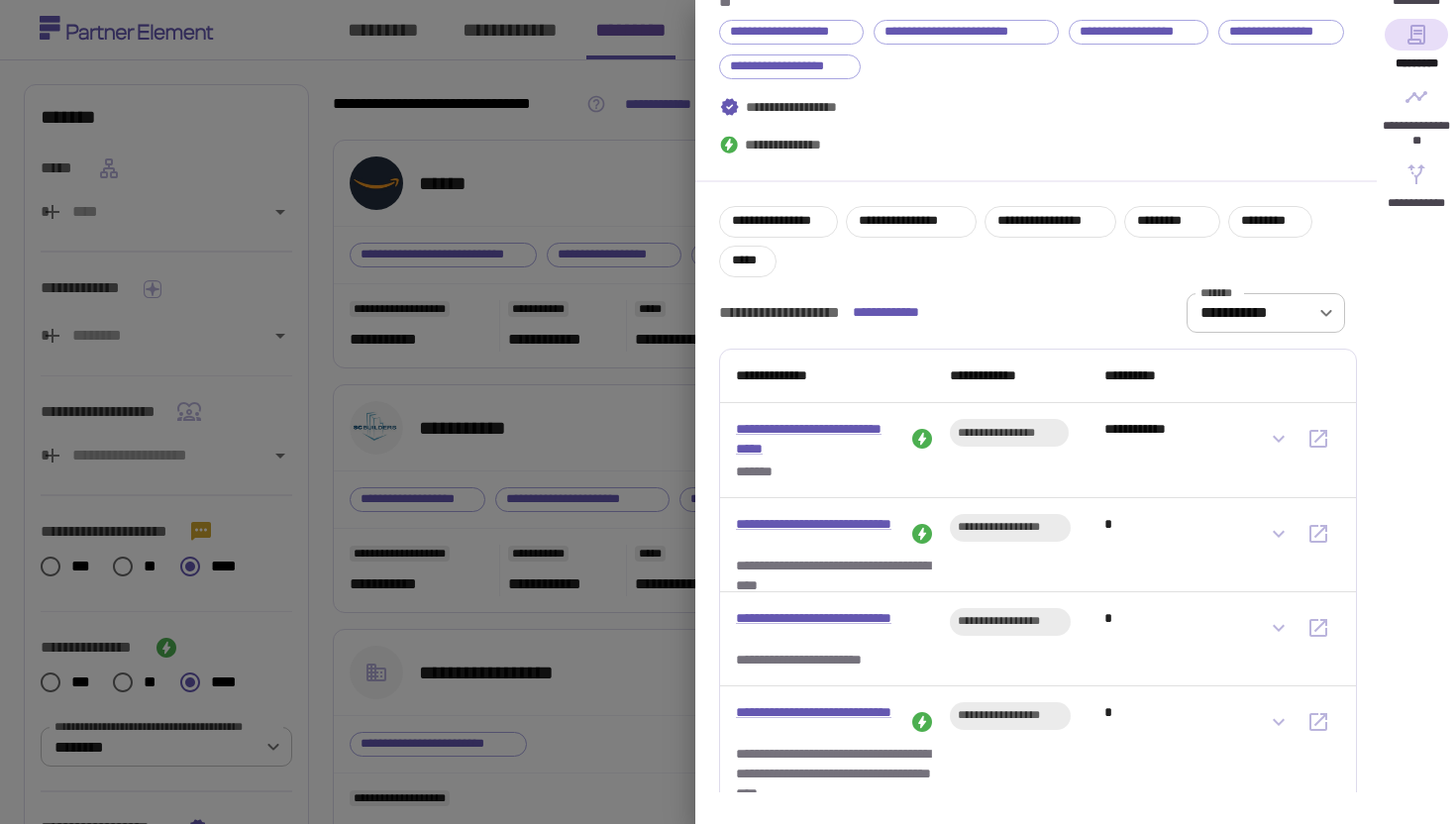 scroll, scrollTop: 0, scrollLeft: 0, axis: both 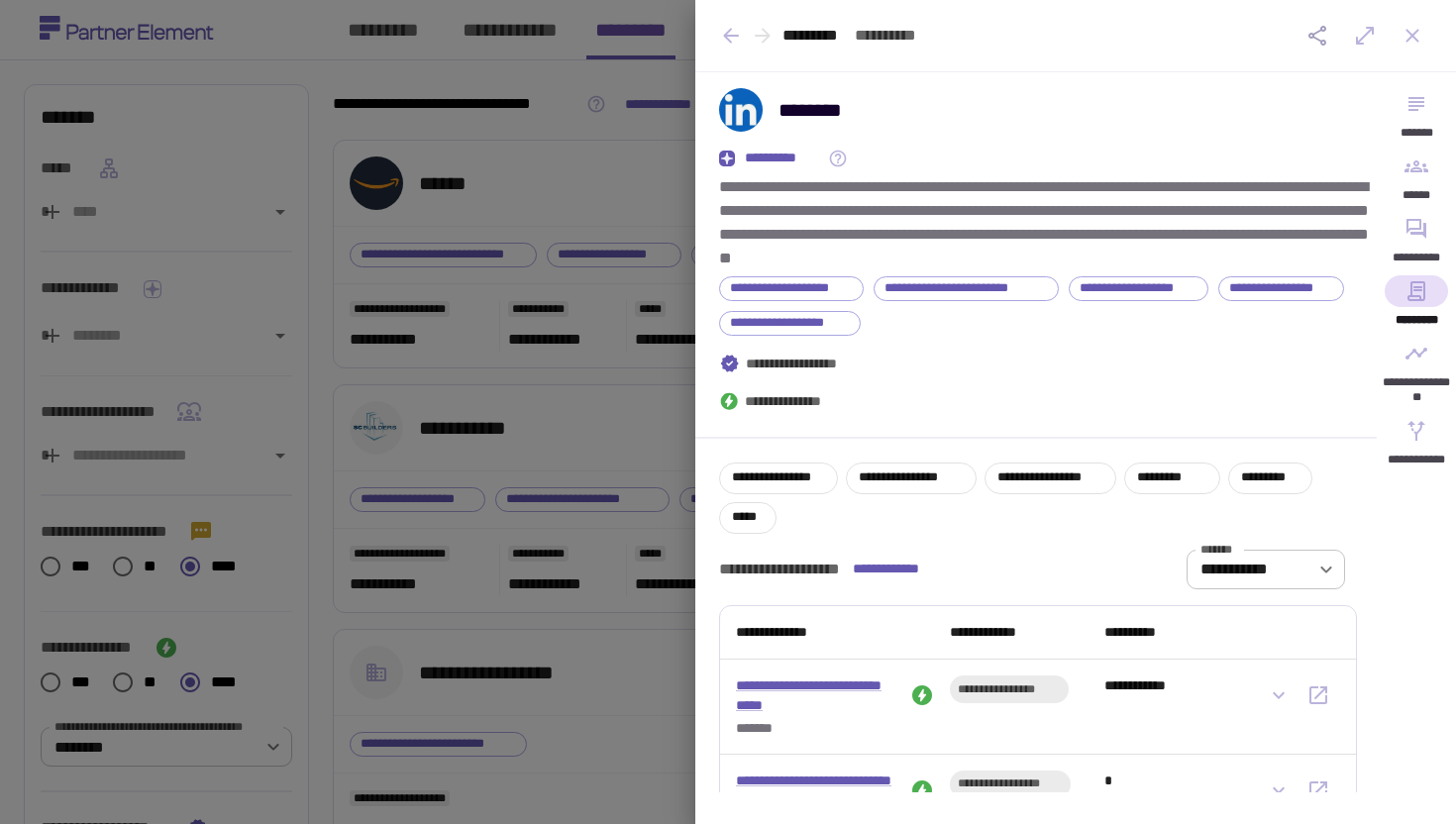 click 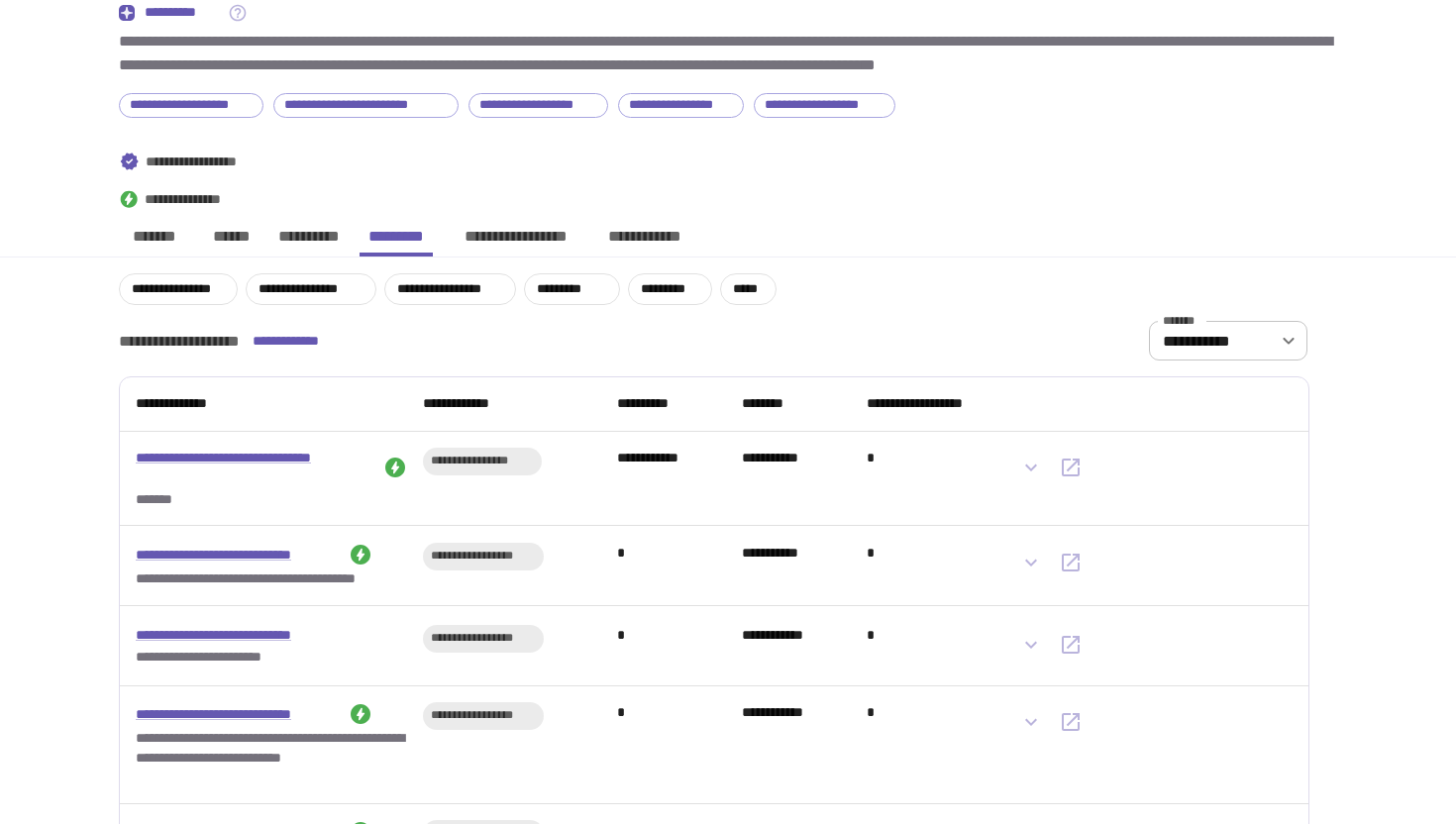 scroll, scrollTop: 197, scrollLeft: 0, axis: vertical 